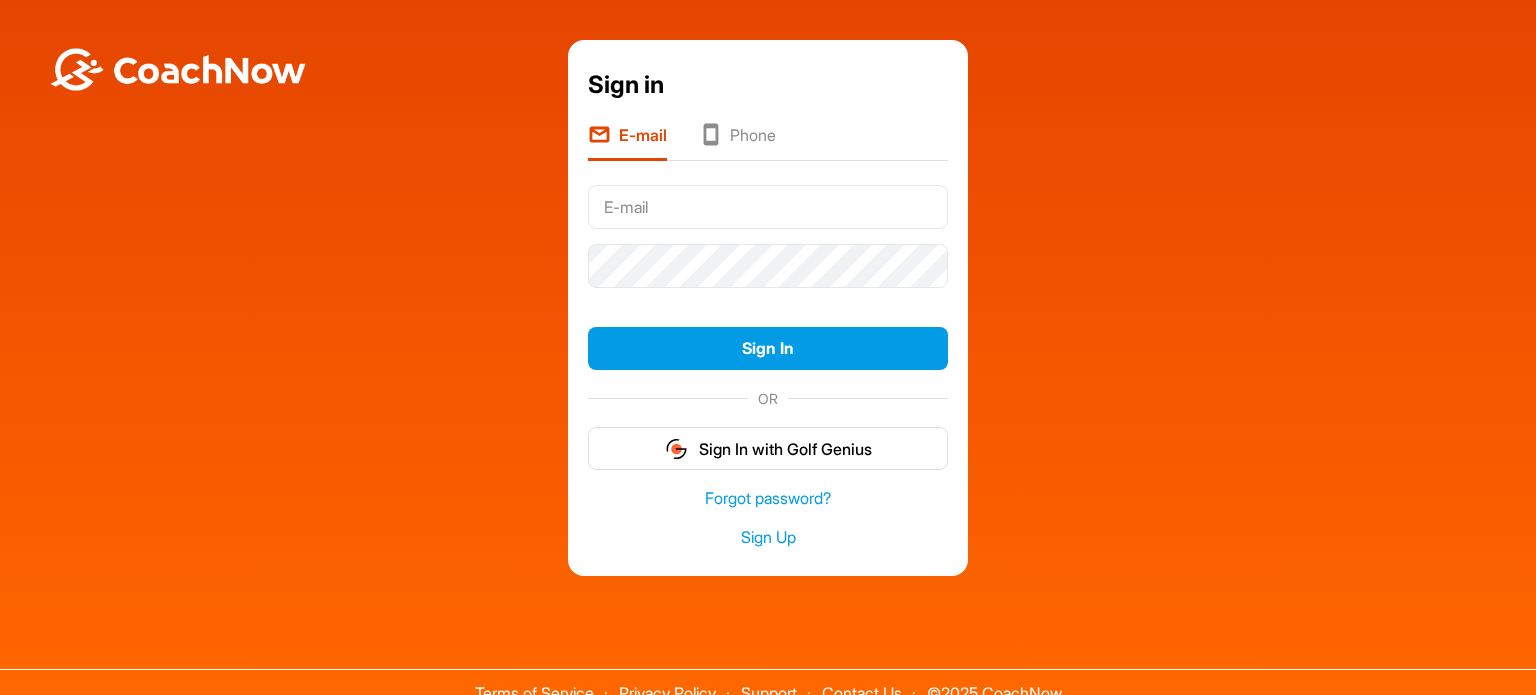 scroll, scrollTop: 0, scrollLeft: 0, axis: both 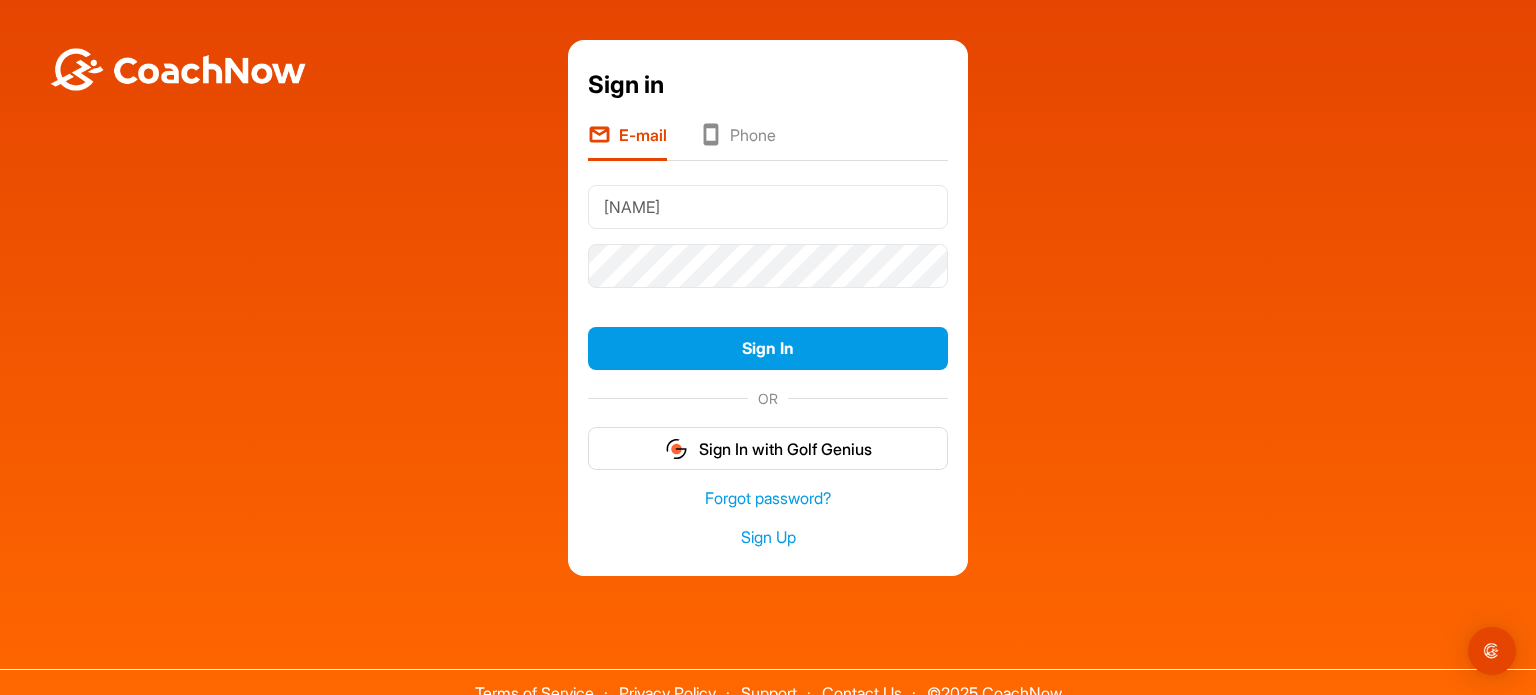 type on "[EMAIL]" 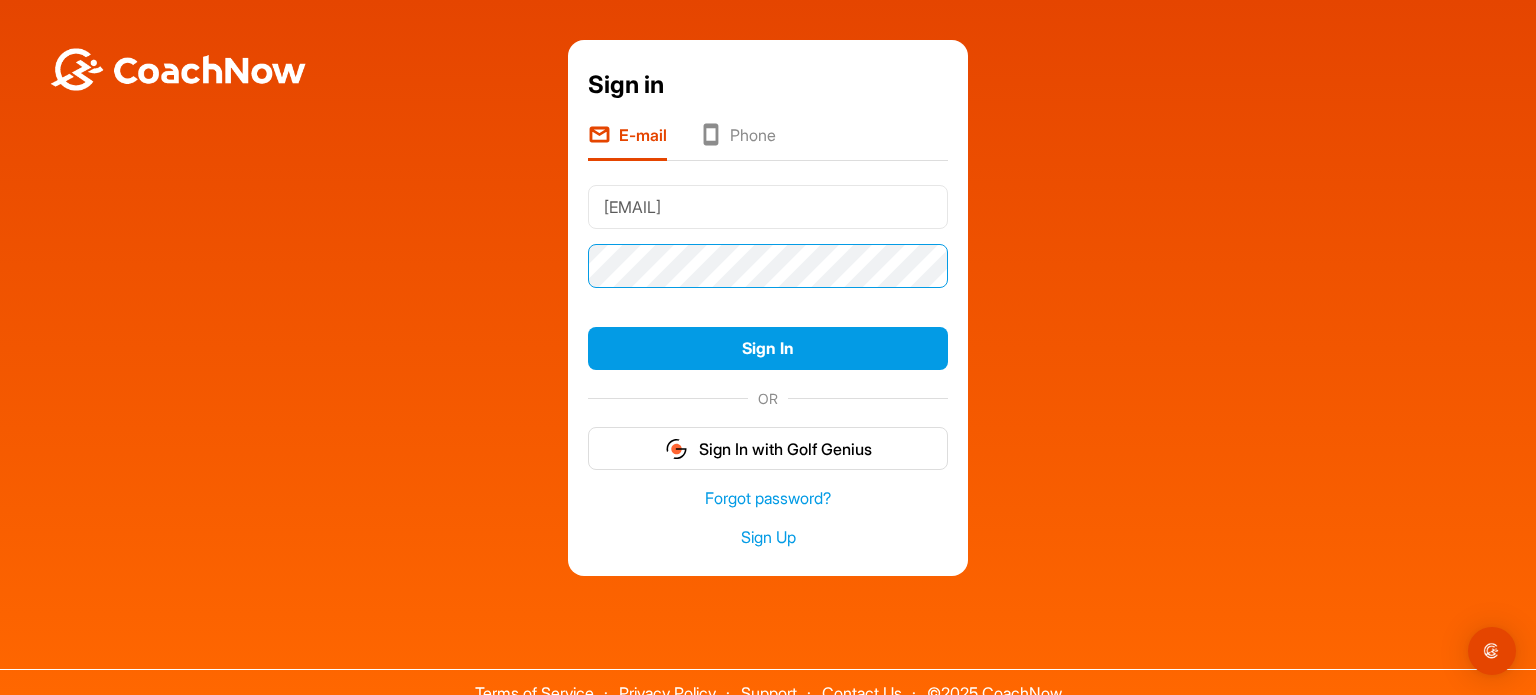 click on "Sign In" at bounding box center [768, 348] 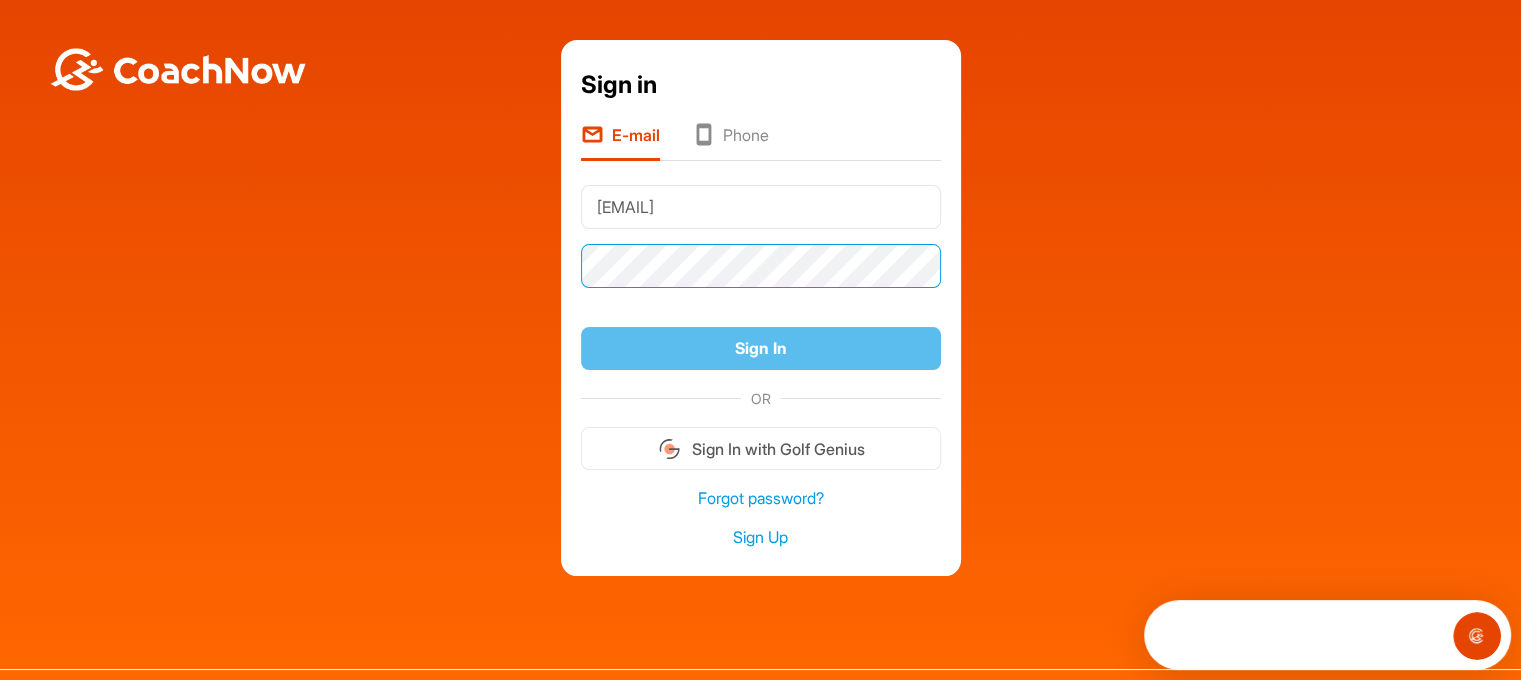 scroll, scrollTop: 0, scrollLeft: 0, axis: both 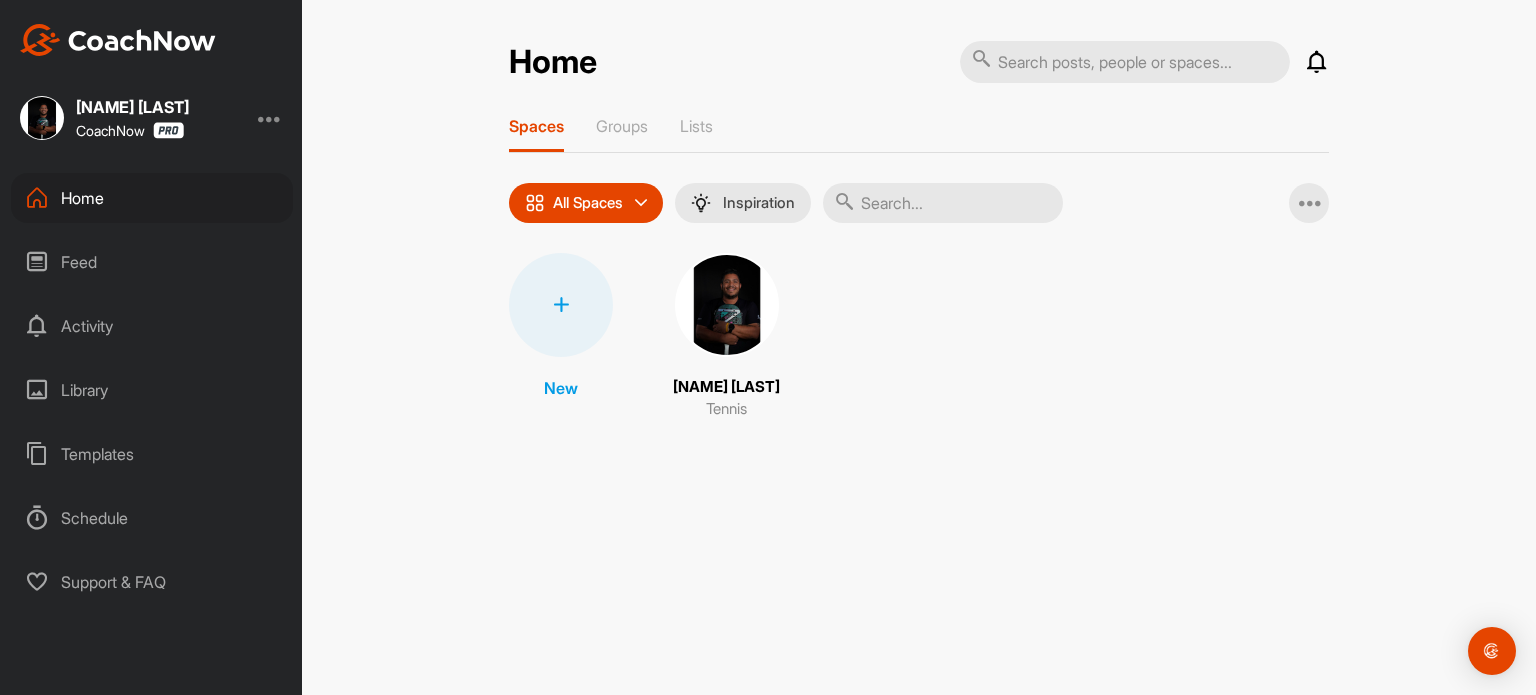 click at bounding box center [727, 305] 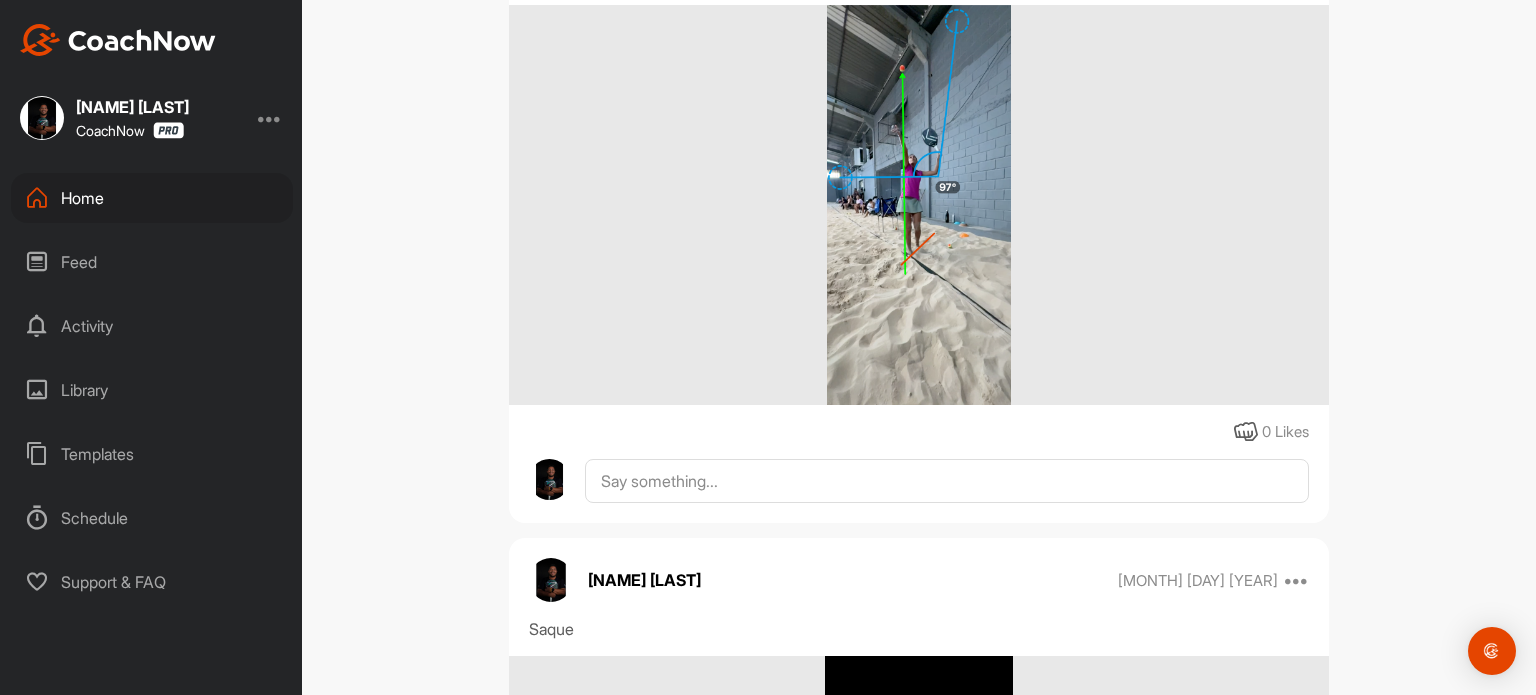 scroll, scrollTop: 500, scrollLeft: 0, axis: vertical 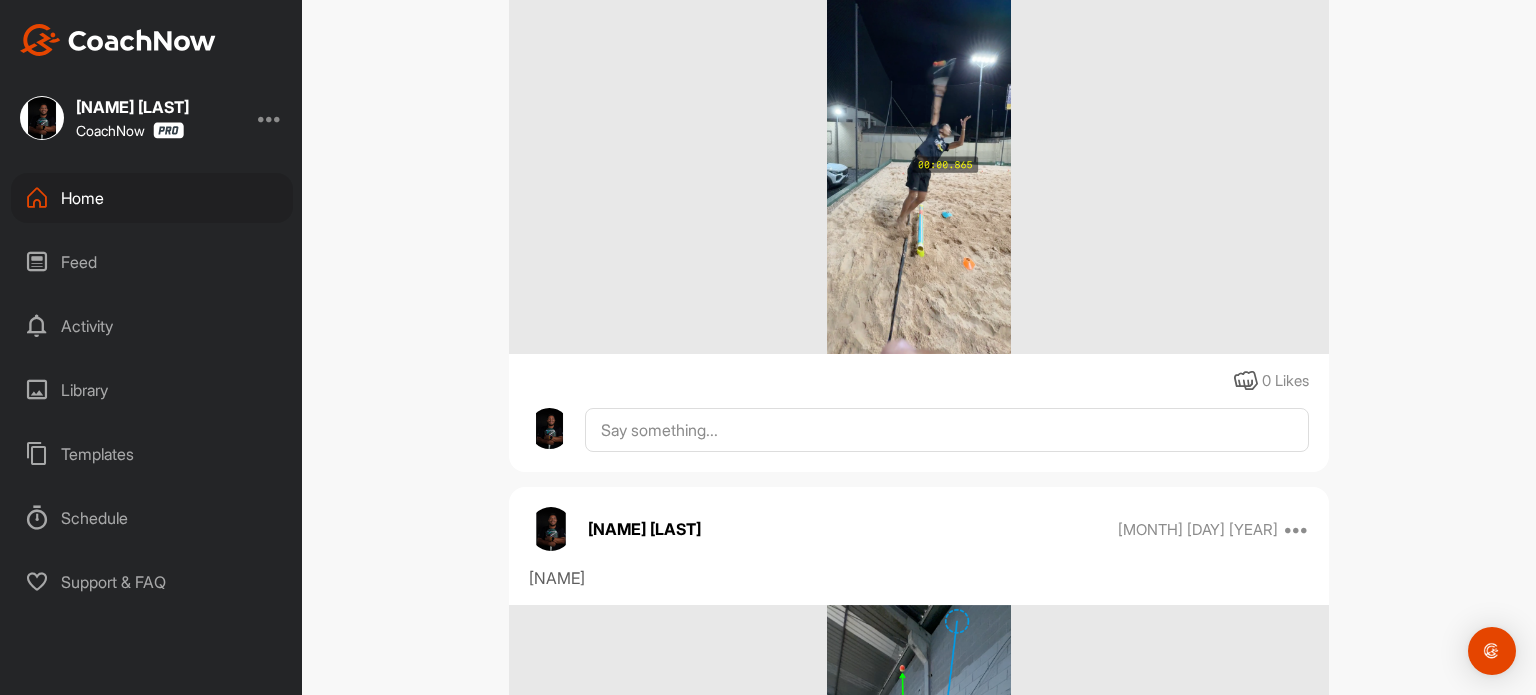 click on "Library" at bounding box center [152, 390] 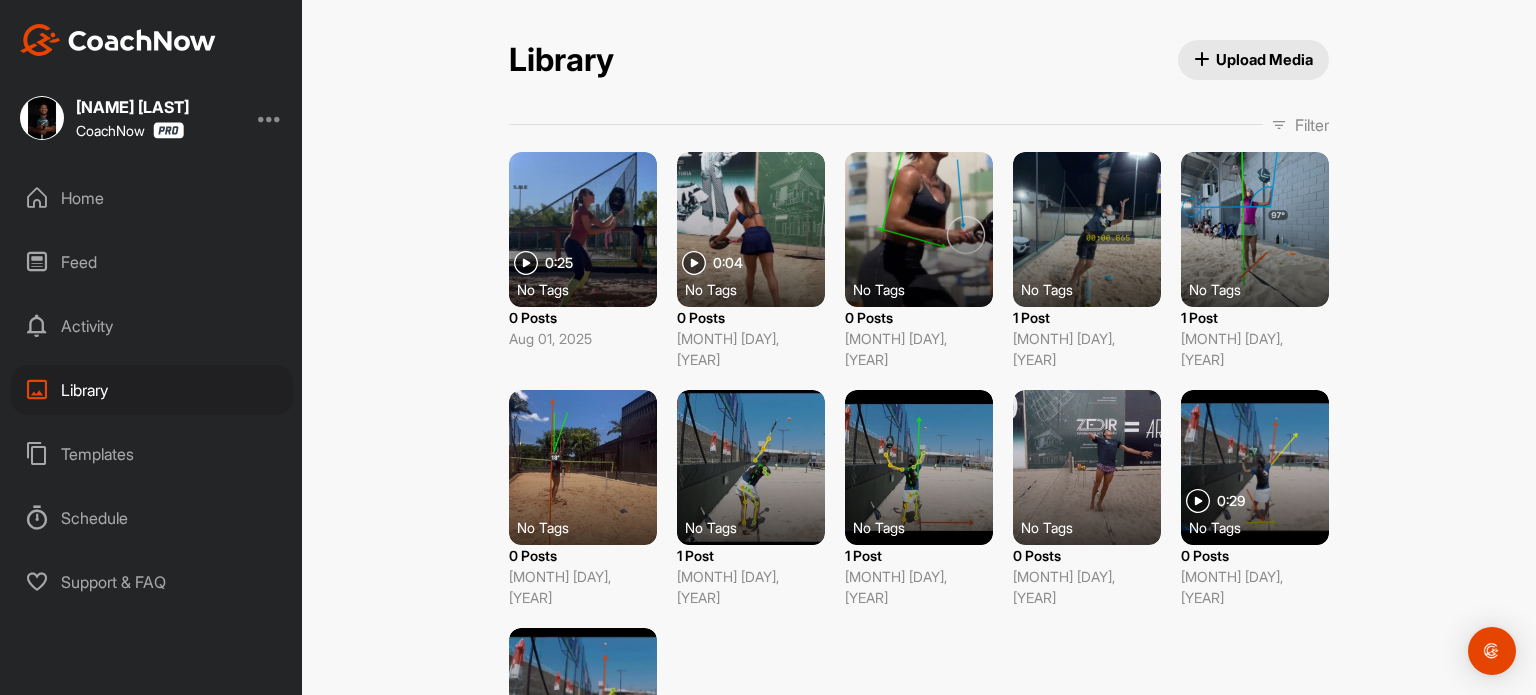 click at bounding box center [583, 229] 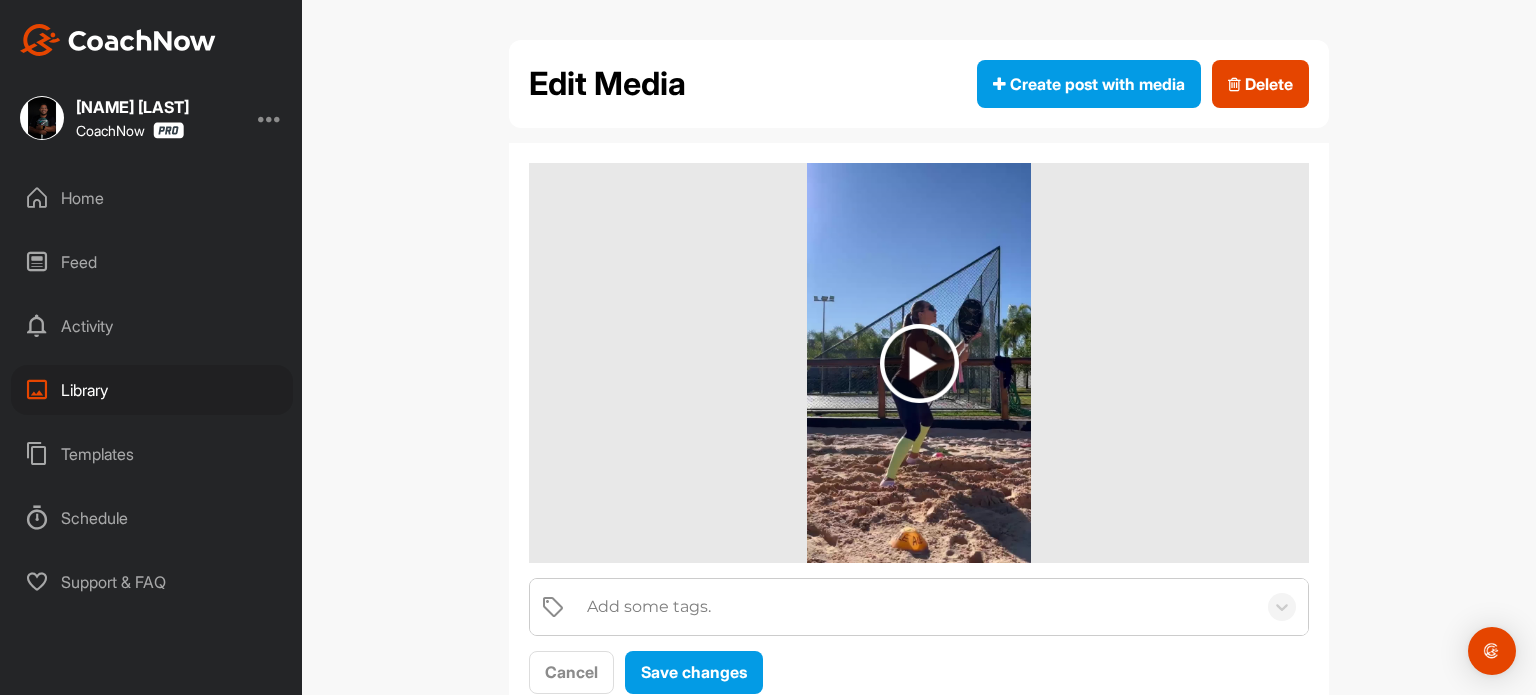 click at bounding box center (919, 363) 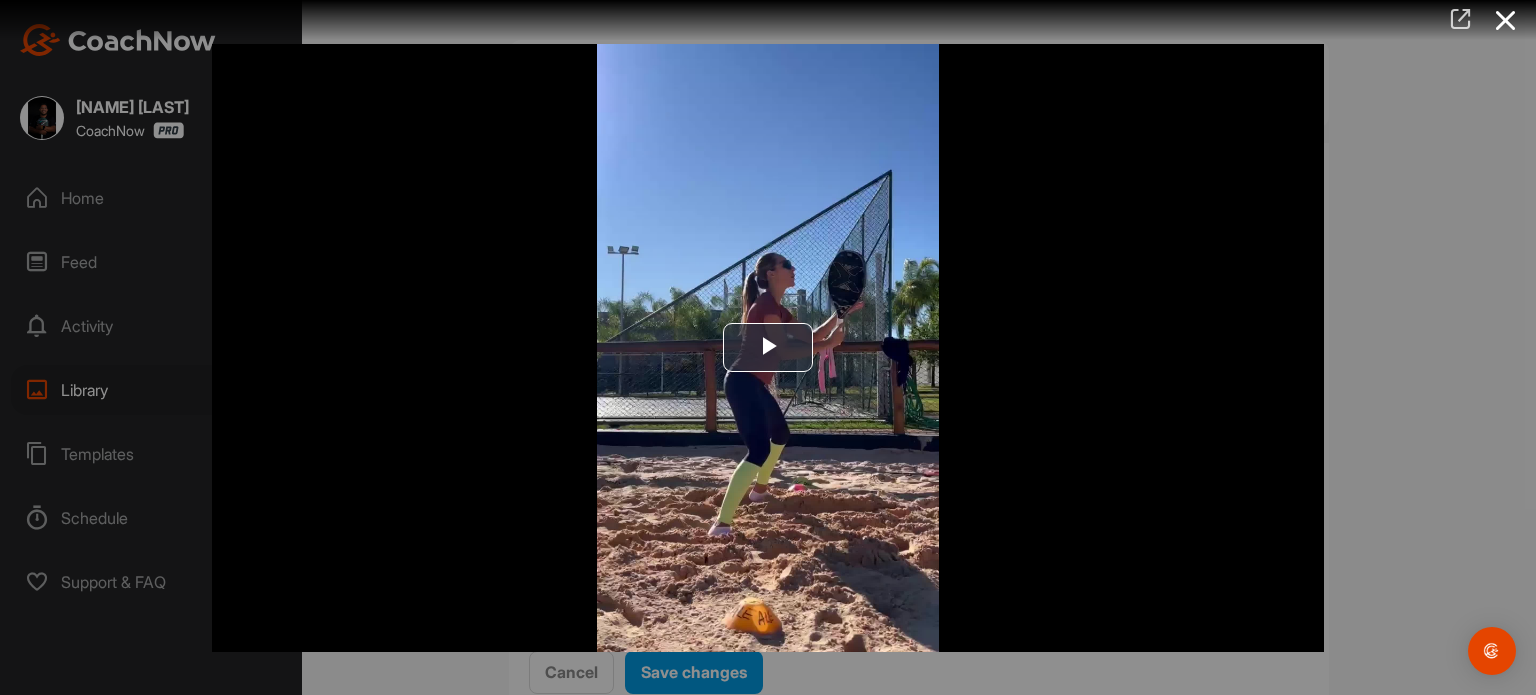 click at bounding box center [1460, 19] 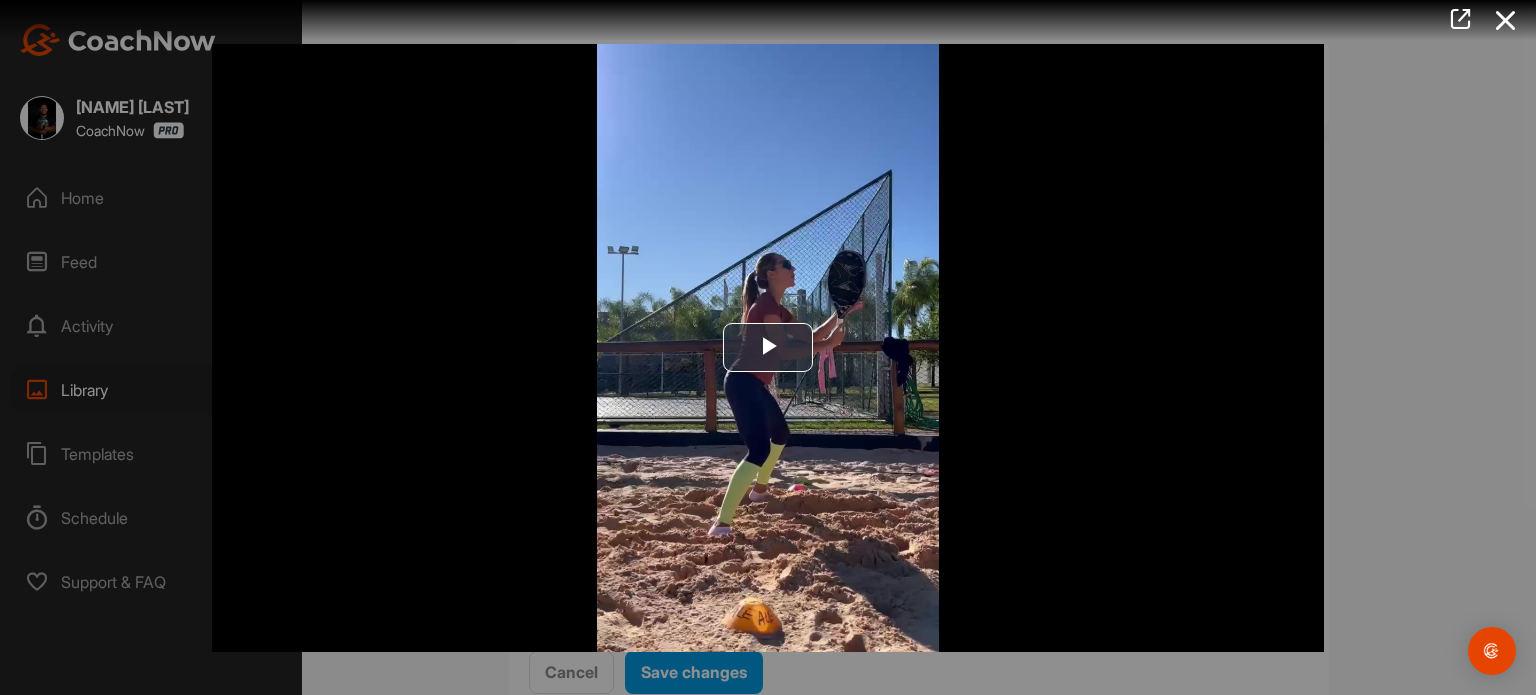 click at bounding box center [768, 347] 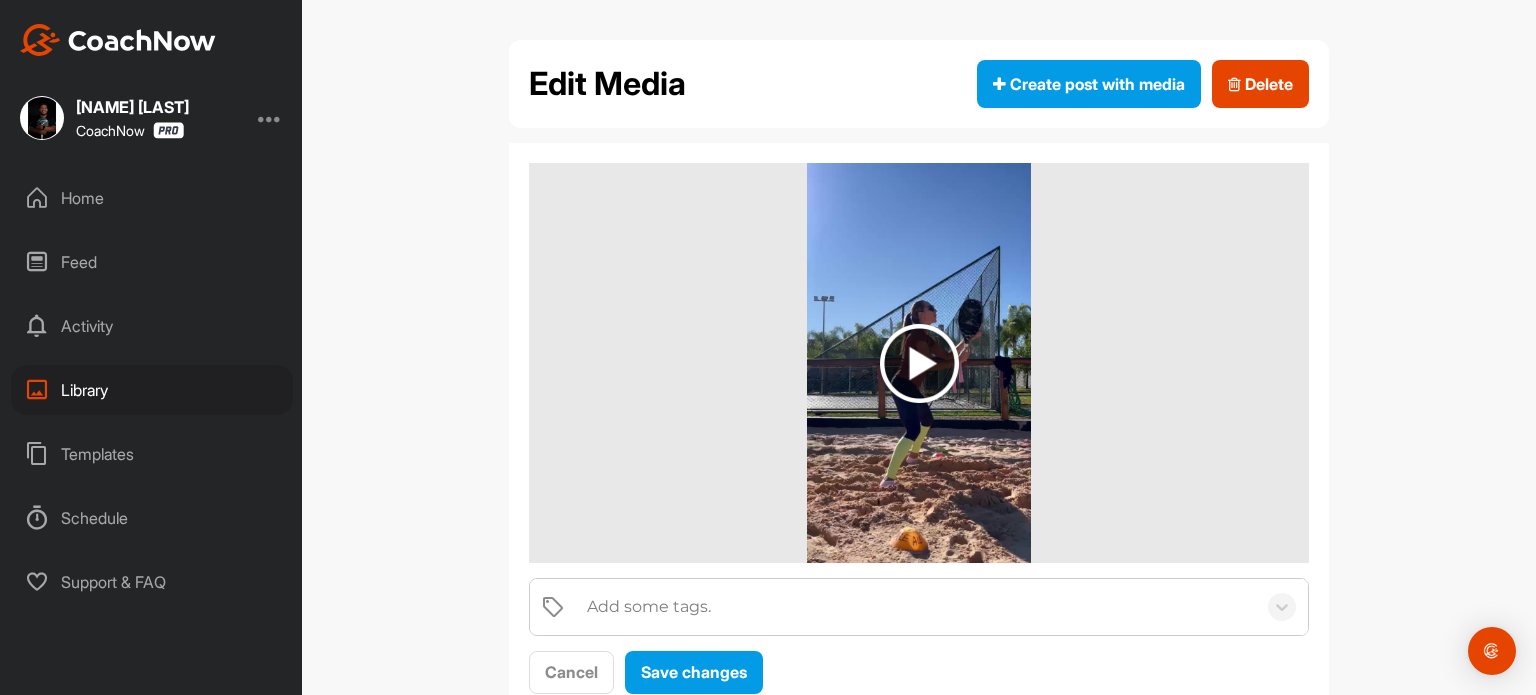 click on "Templates" at bounding box center (152, 454) 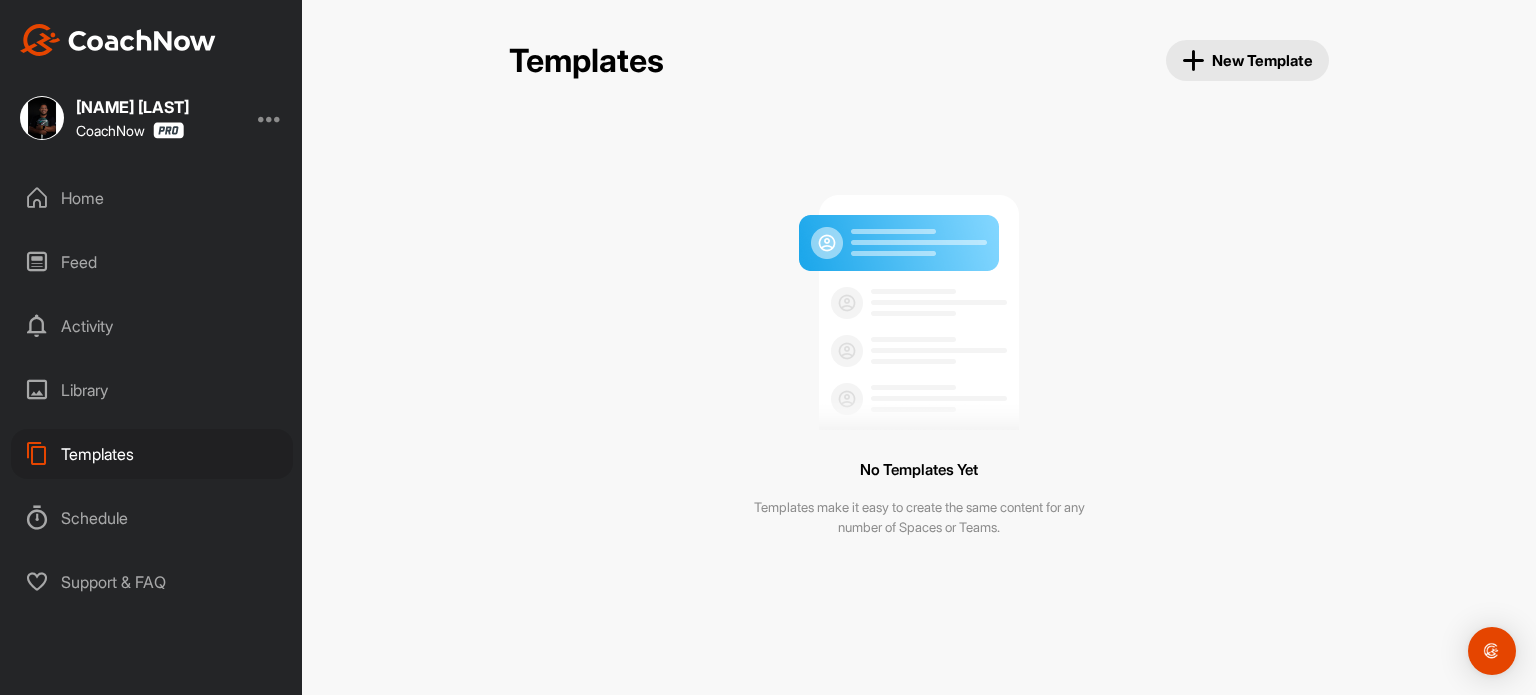 click on "Schedule" at bounding box center [152, 518] 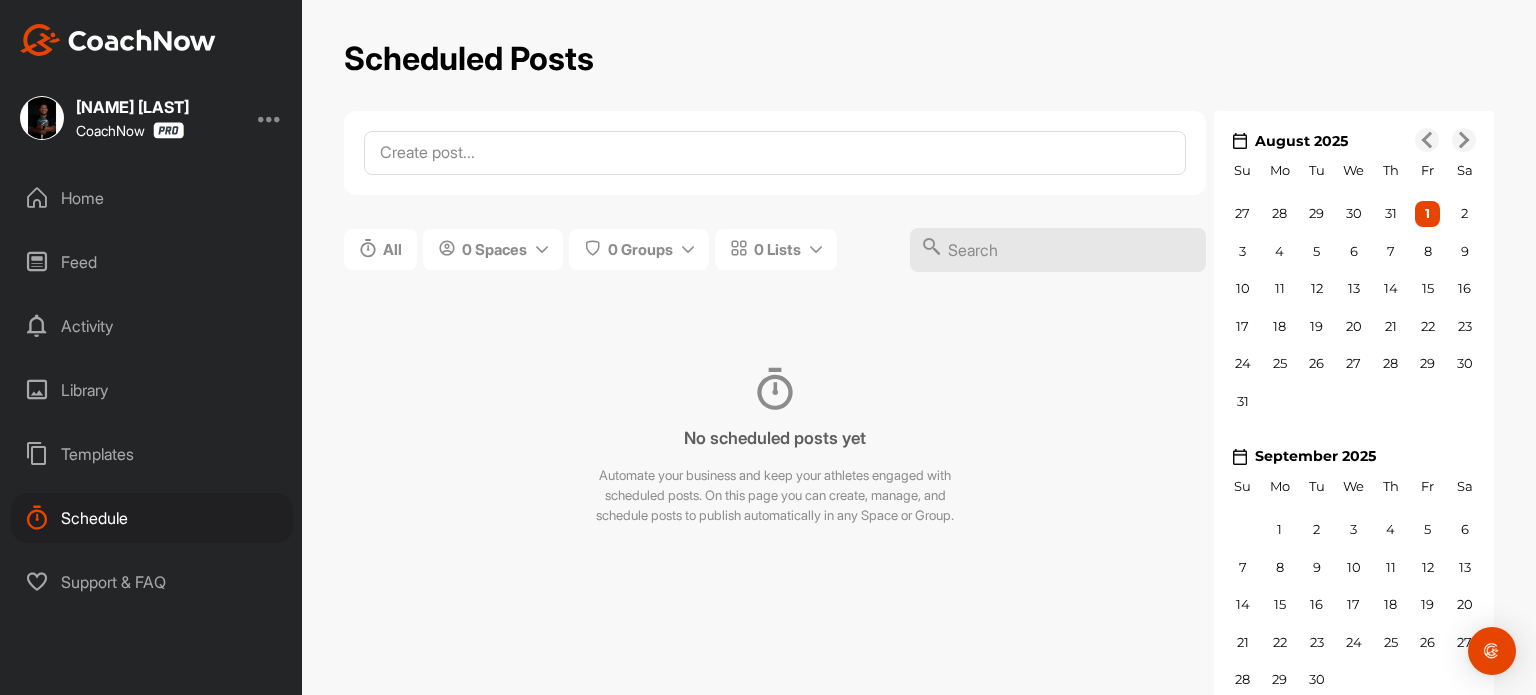 click on "Home Feed Activity Library Templates Schedule Support & FAQ" at bounding box center (151, 390) 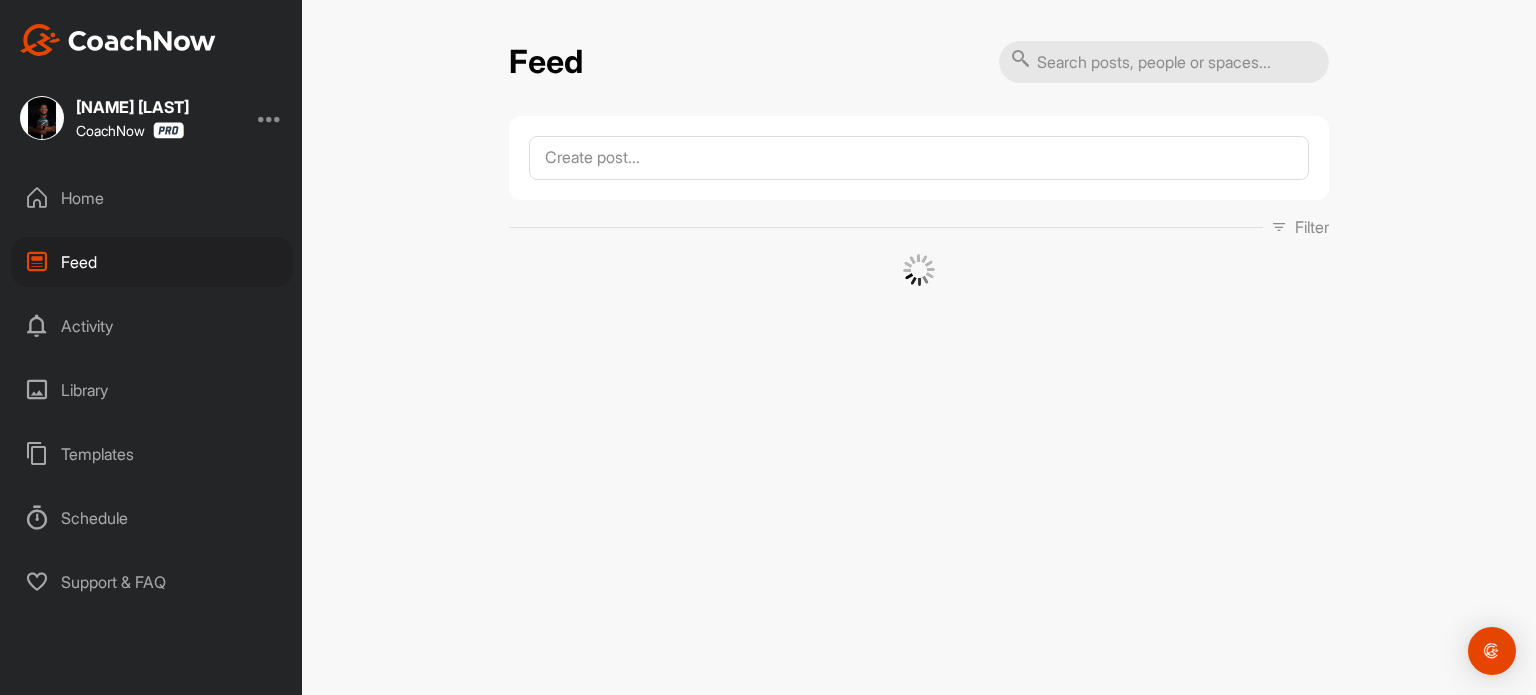 click on "Home" at bounding box center (152, 198) 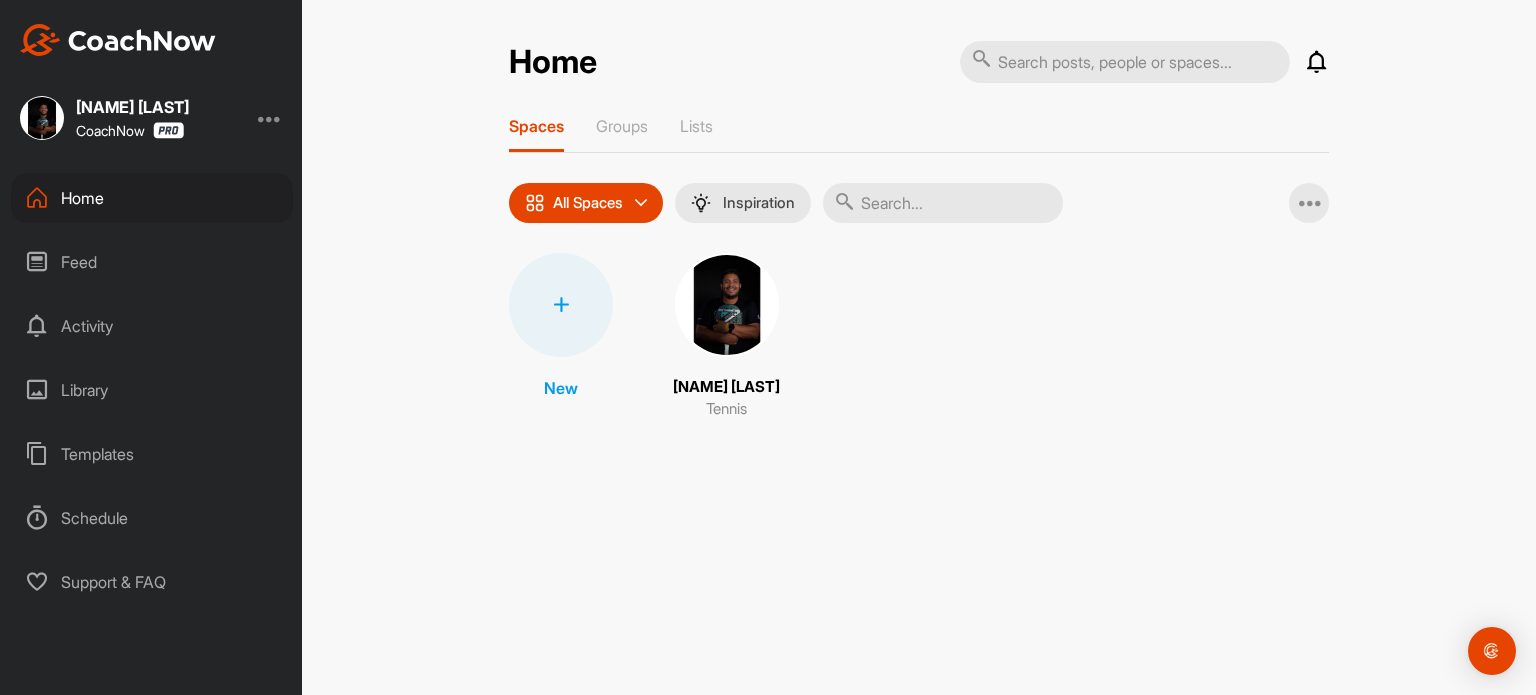 click on "CoachNow" at bounding box center [130, 130] 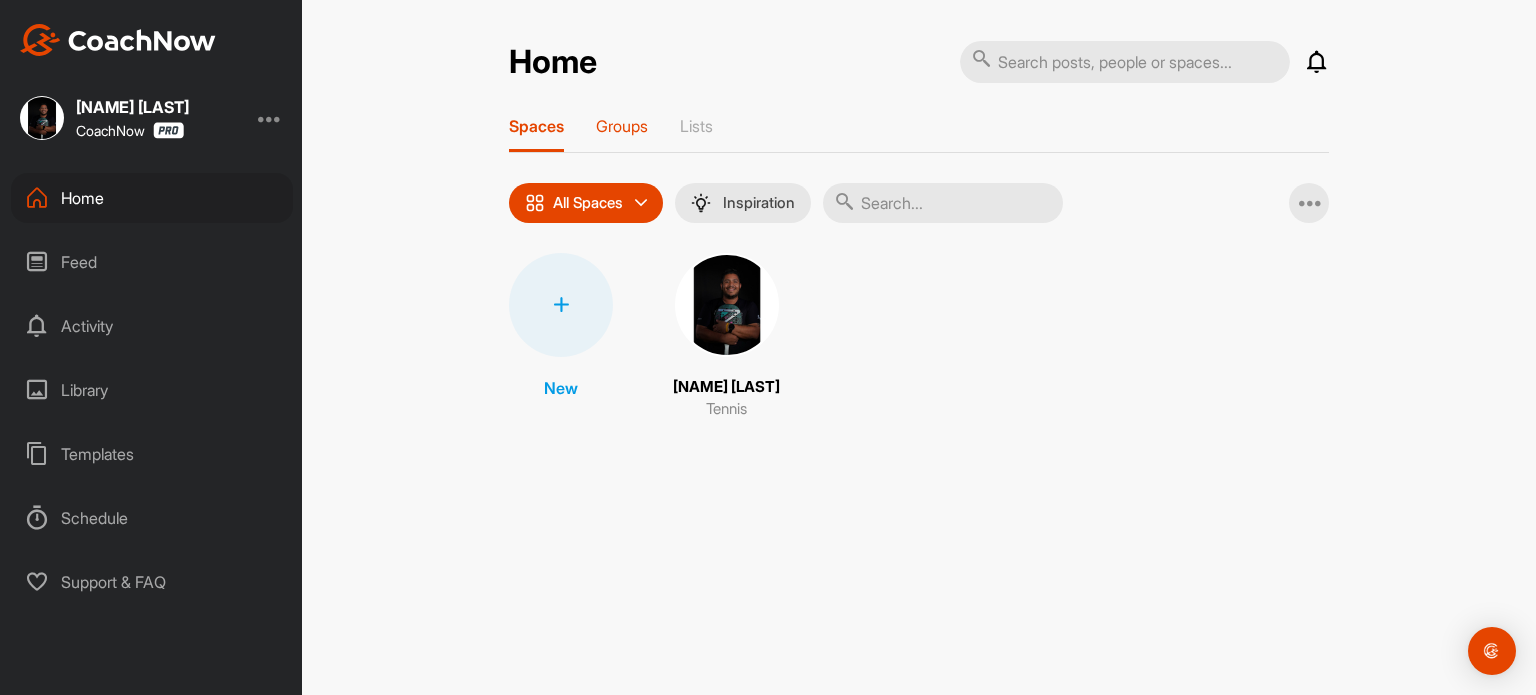 click on "Groups" at bounding box center [622, 126] 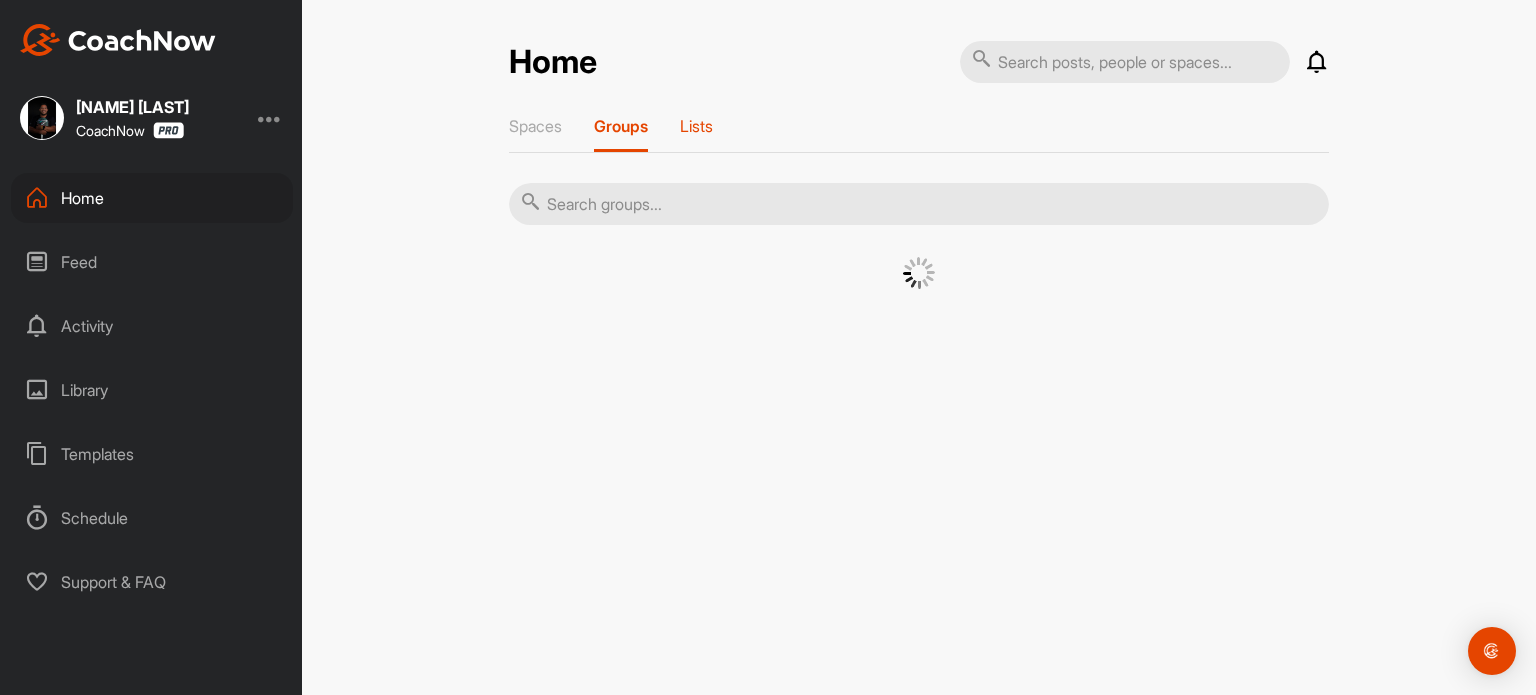 click on "Lists" at bounding box center [696, 126] 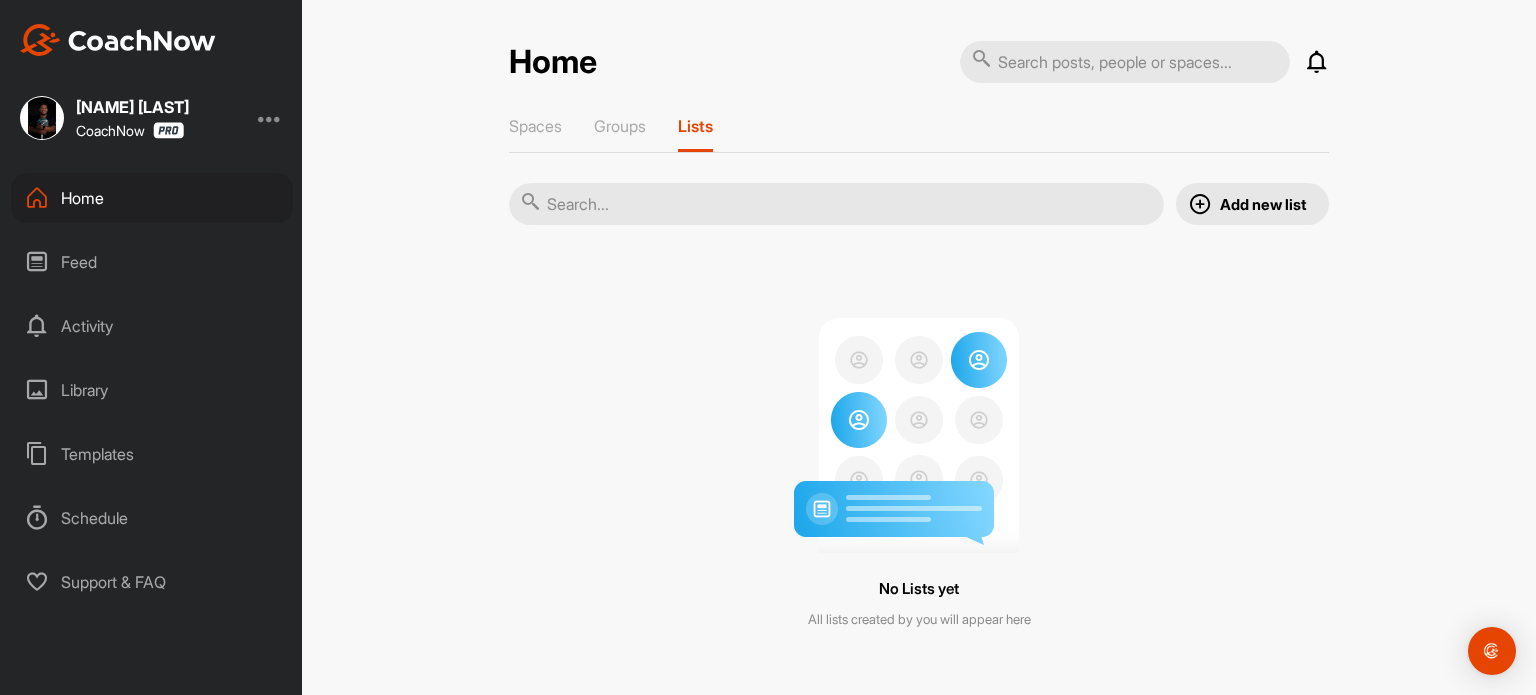 click on "Home Notifications Invitations   View All   Spaces Groups Lists Add new list No Lists yet All lists created by you will appear here" at bounding box center (919, 357) 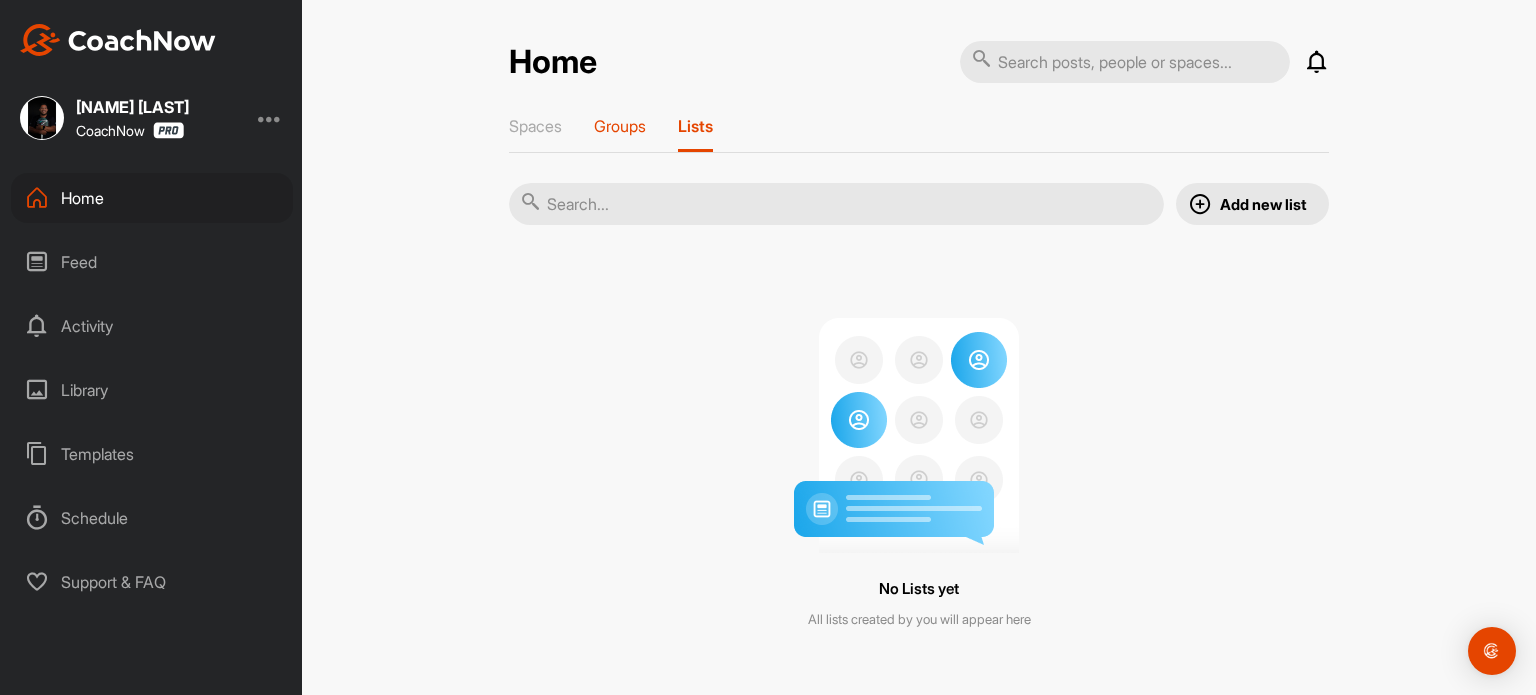 click on "Groups" at bounding box center [620, 126] 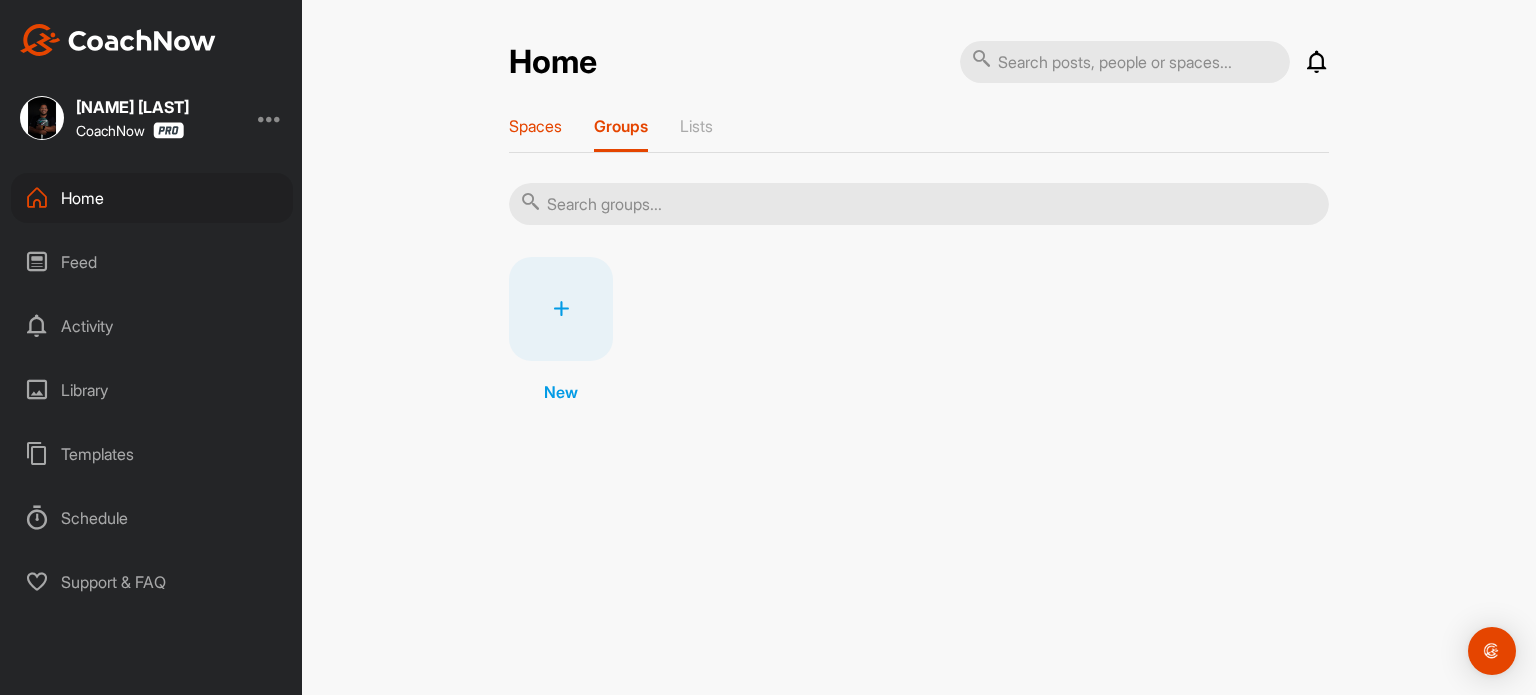 click on "Spaces" at bounding box center [535, 126] 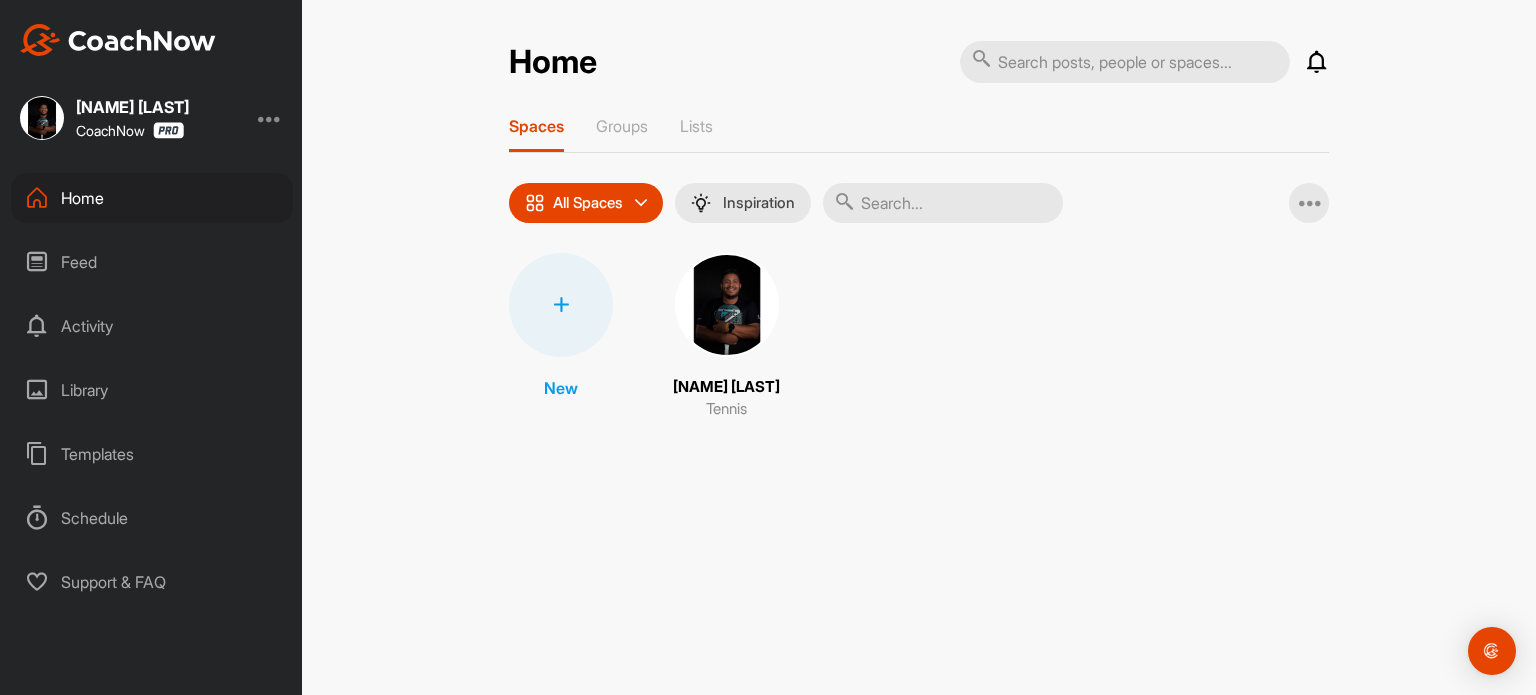 click on "Rafael Bueno Tennis" at bounding box center (726, 337) 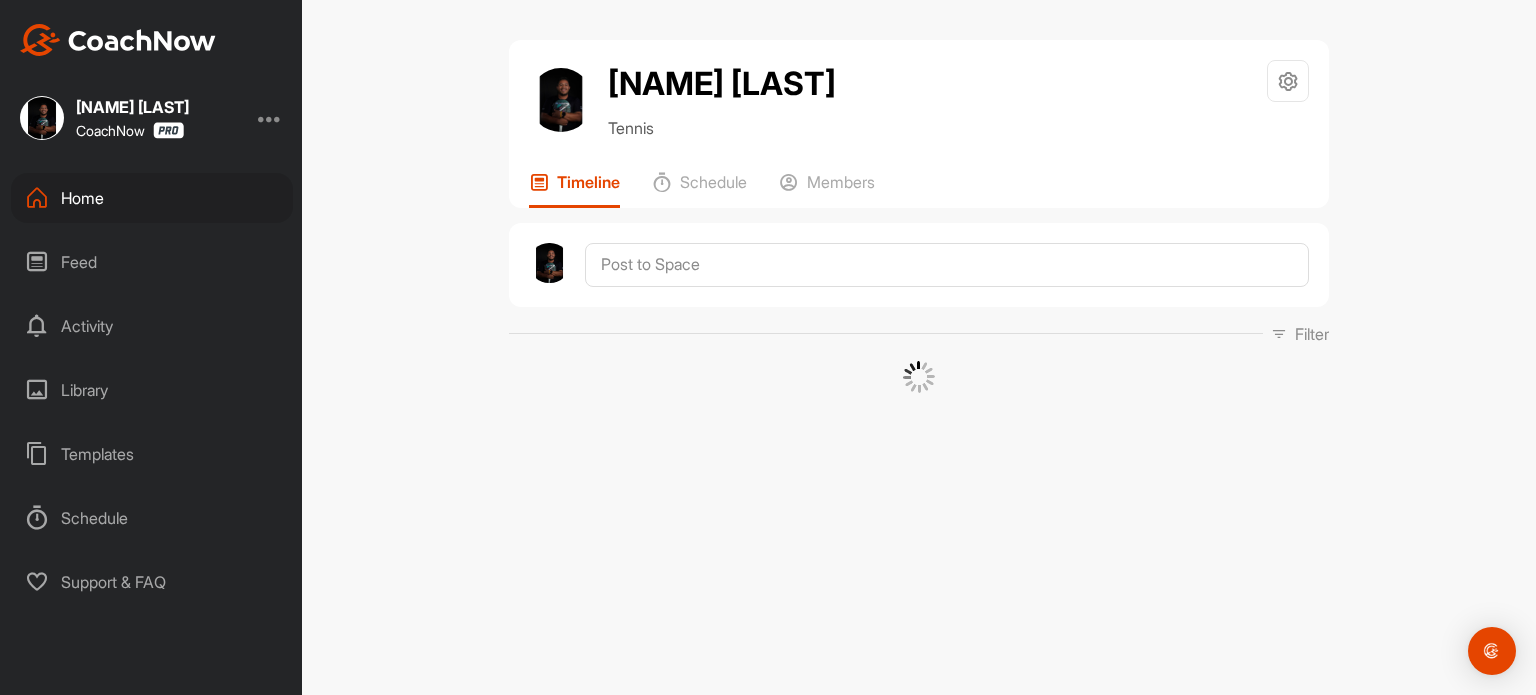 click at bounding box center (919, 377) 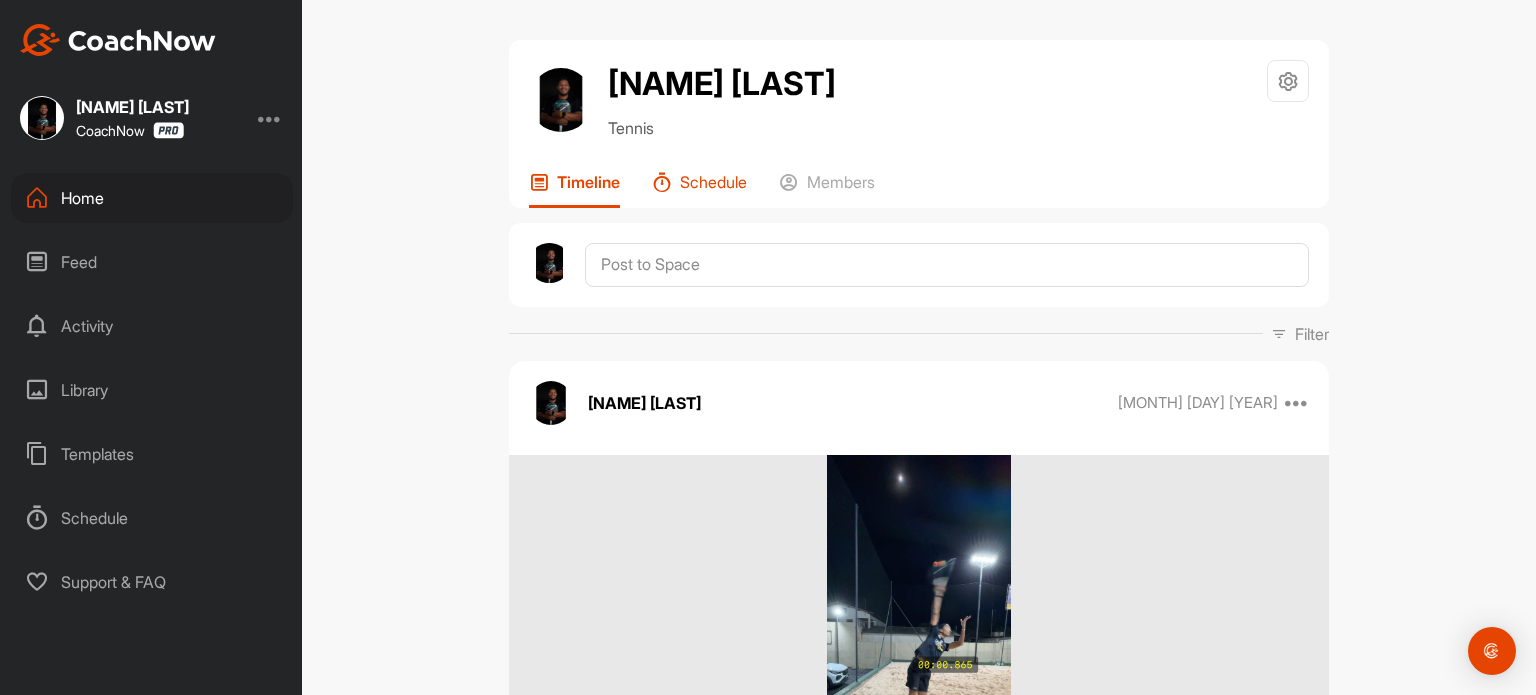 click on "Schedule" at bounding box center [713, 182] 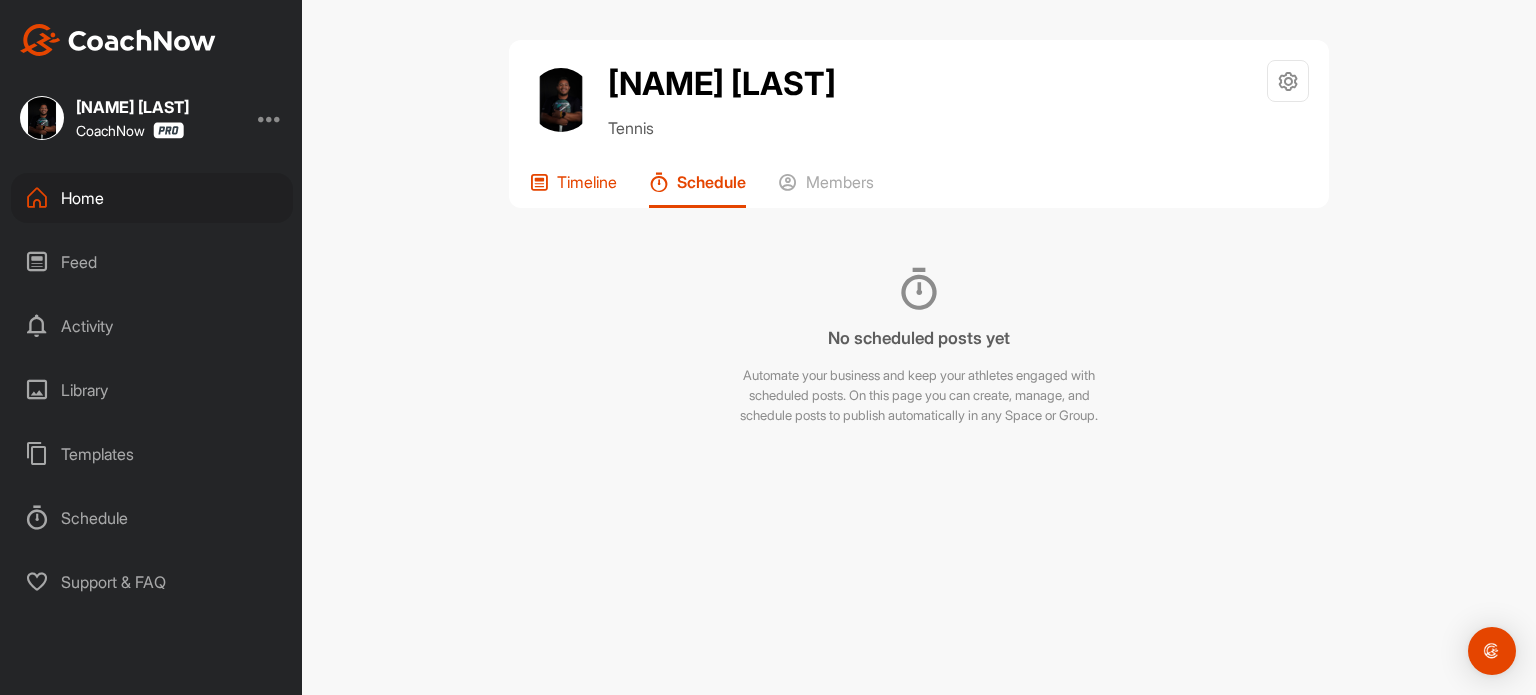 click on "Timeline" at bounding box center (587, 182) 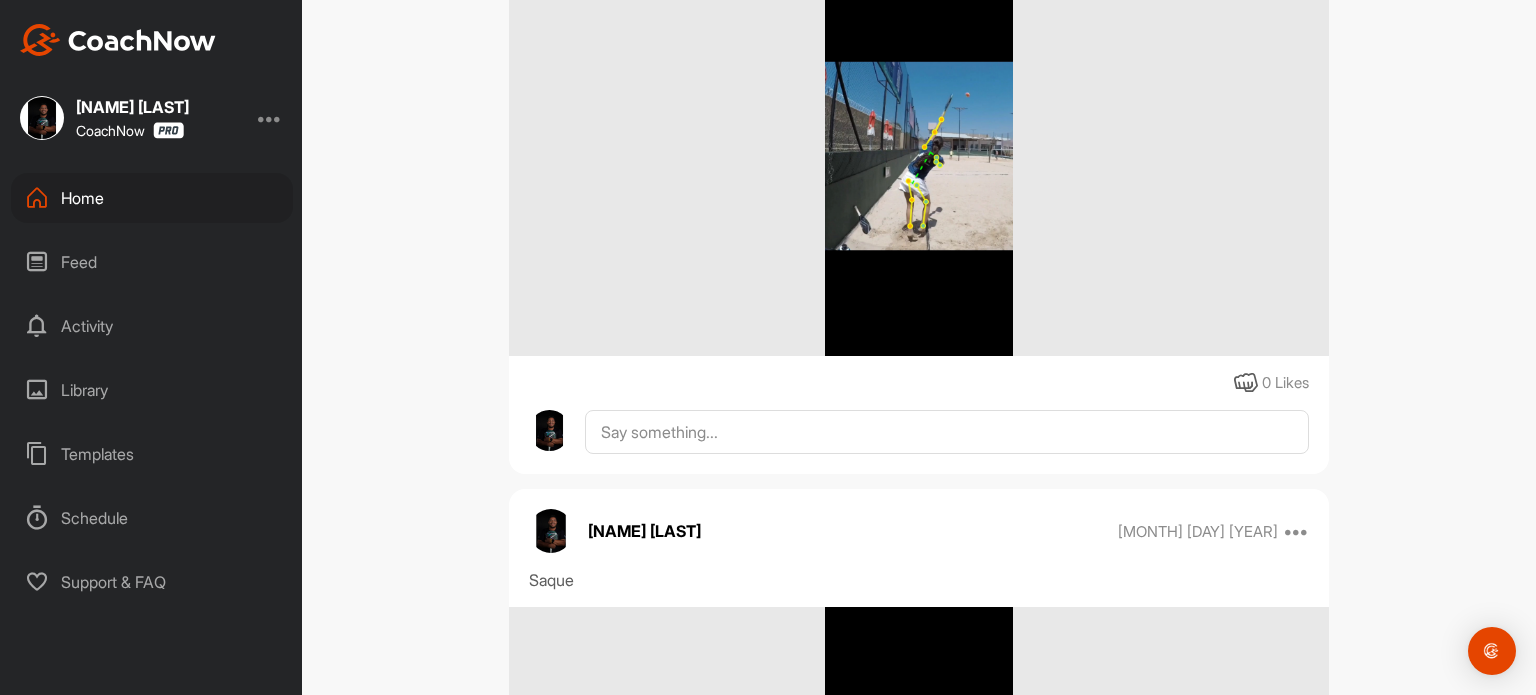 scroll, scrollTop: 2200, scrollLeft: 0, axis: vertical 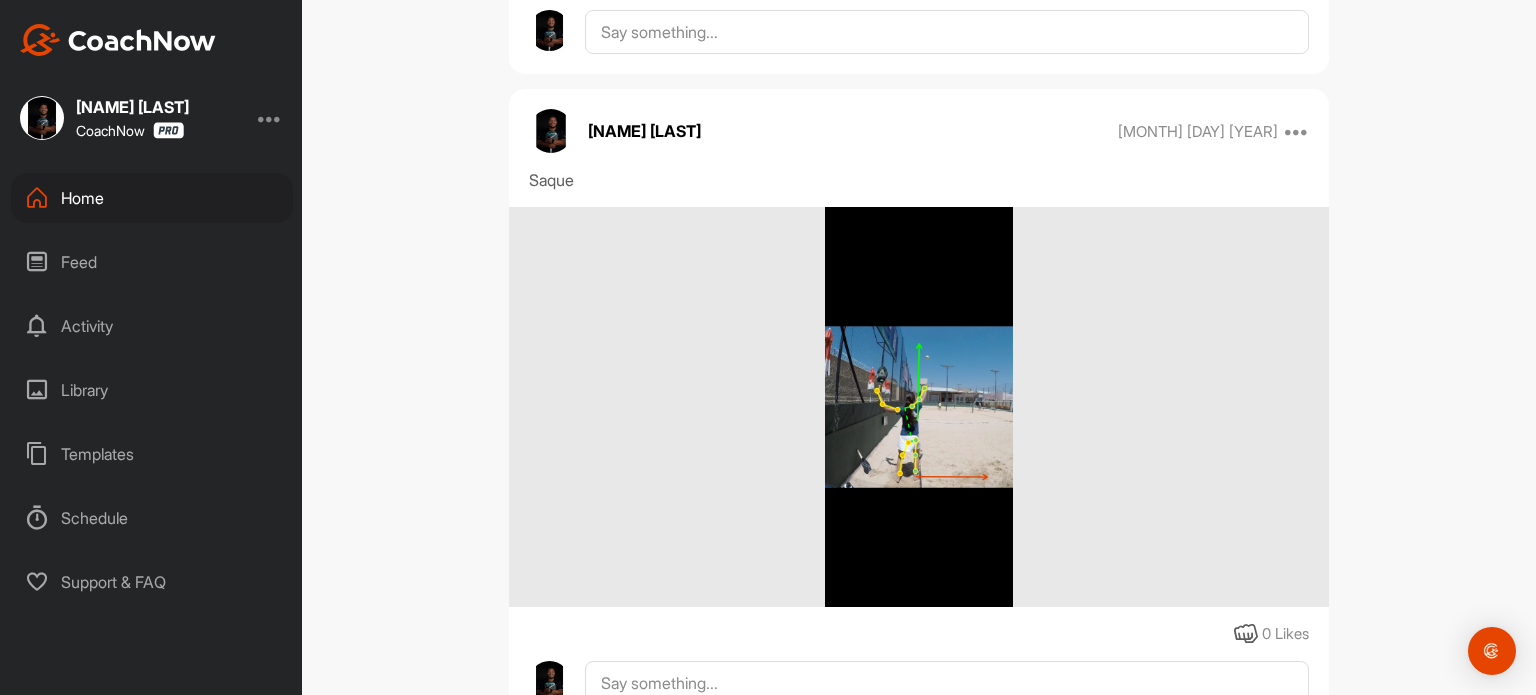 click at bounding box center [919, 407] 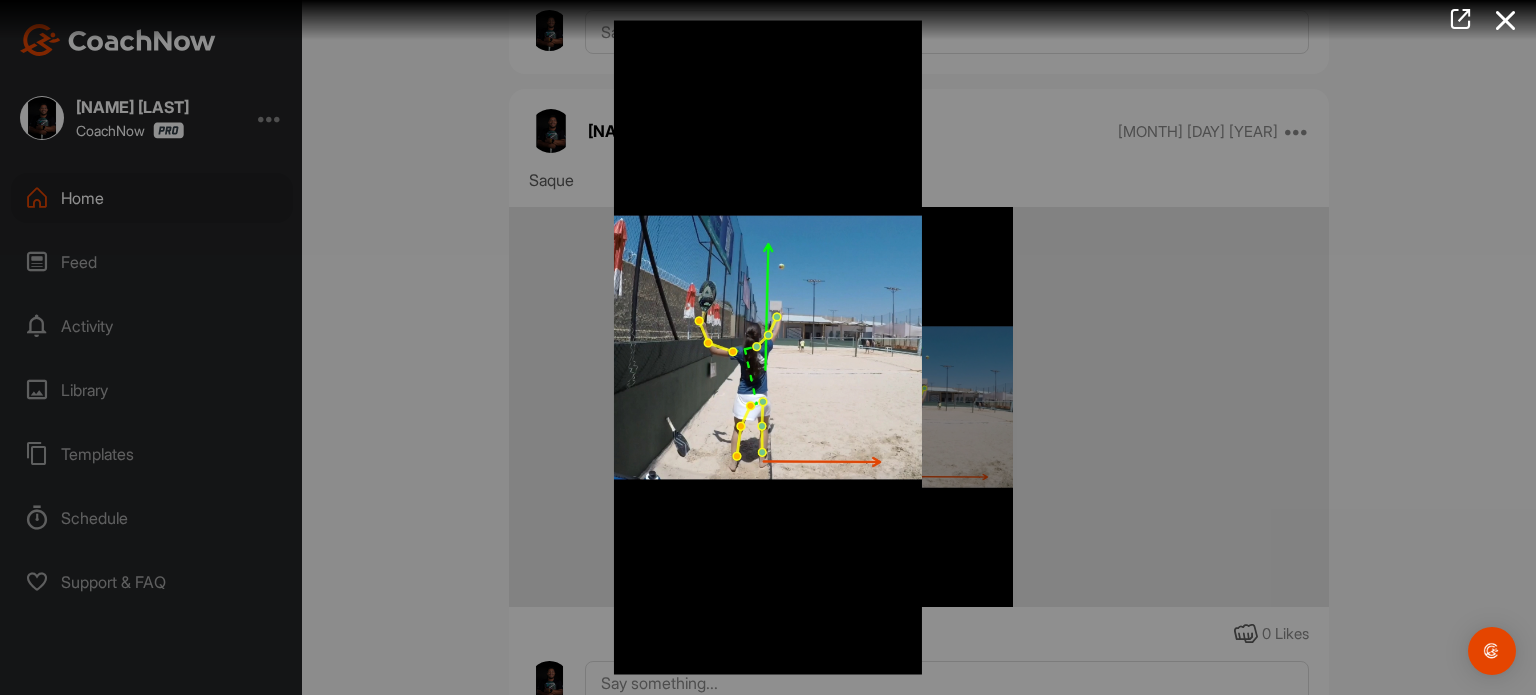 click at bounding box center [768, 347] 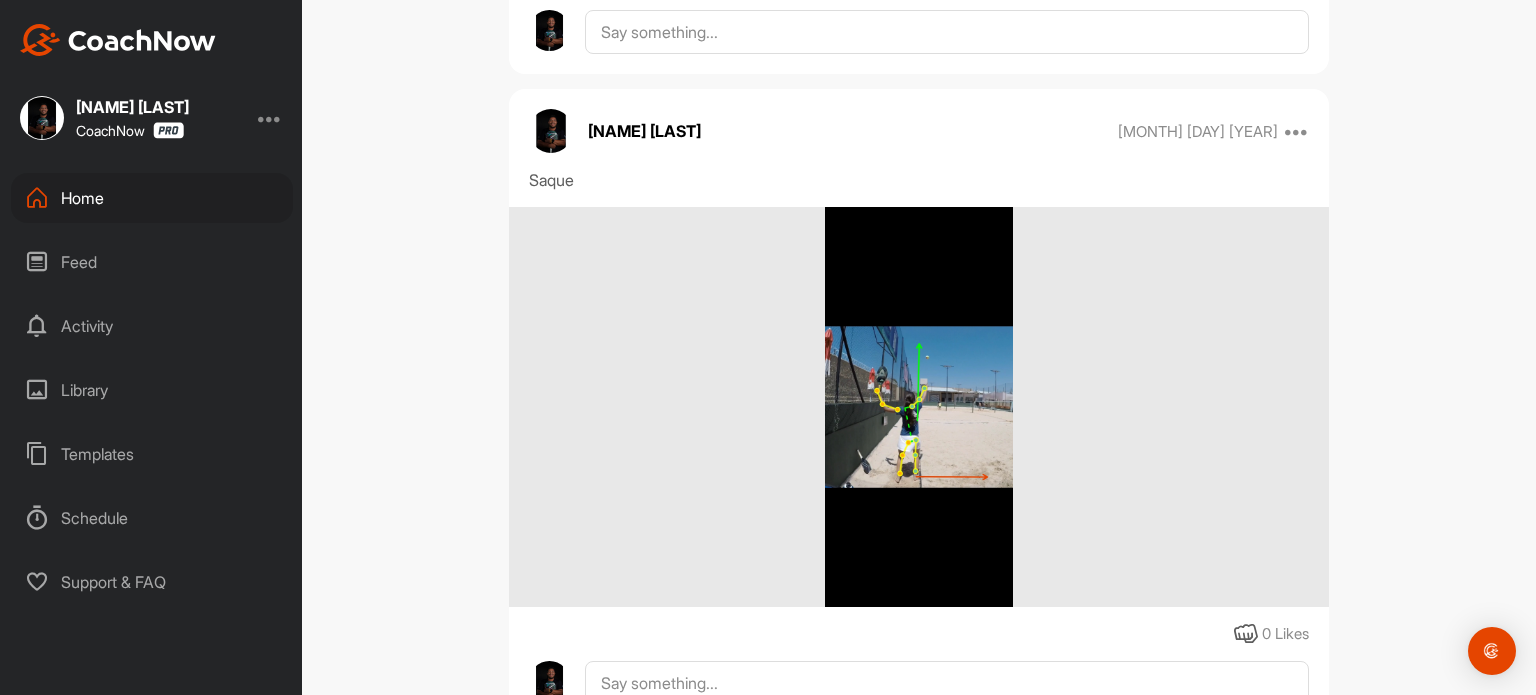 click on "Library" at bounding box center [152, 390] 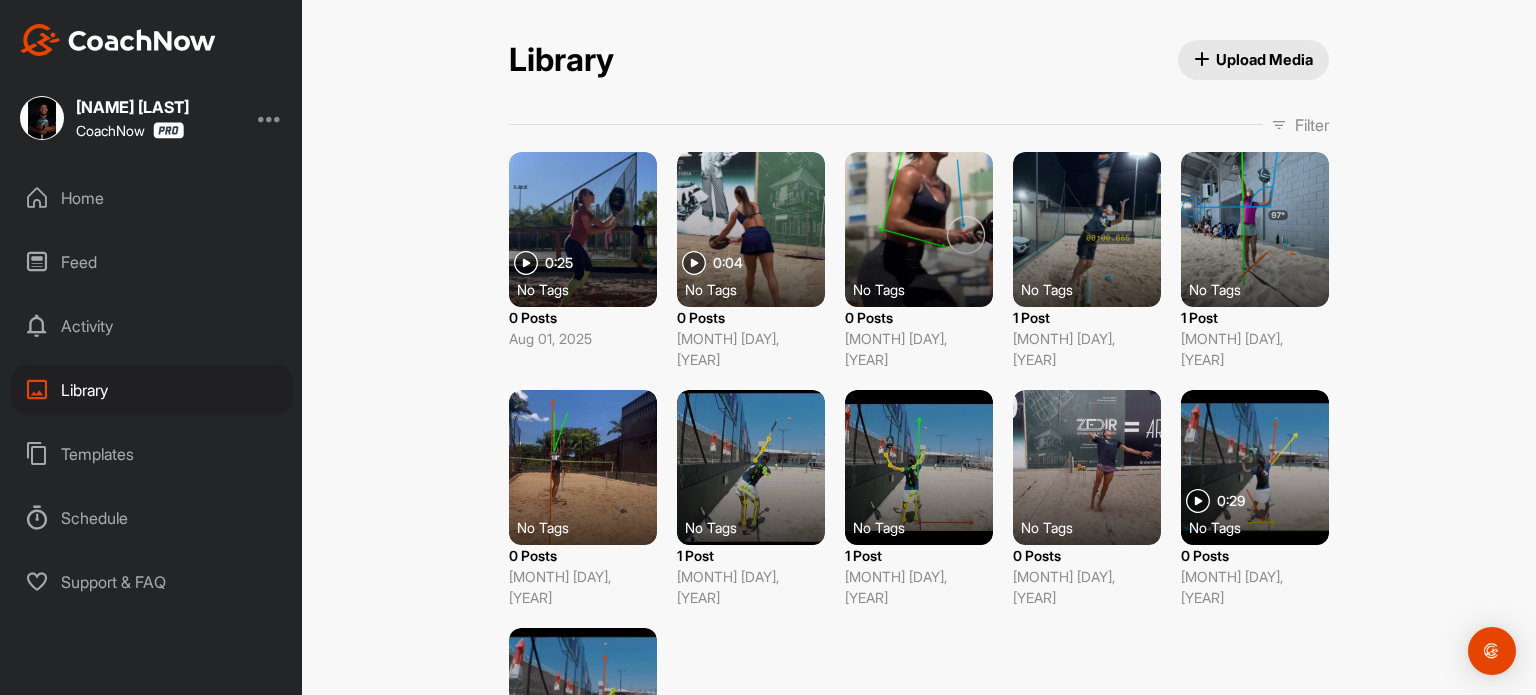 click on "Templates" at bounding box center [152, 454] 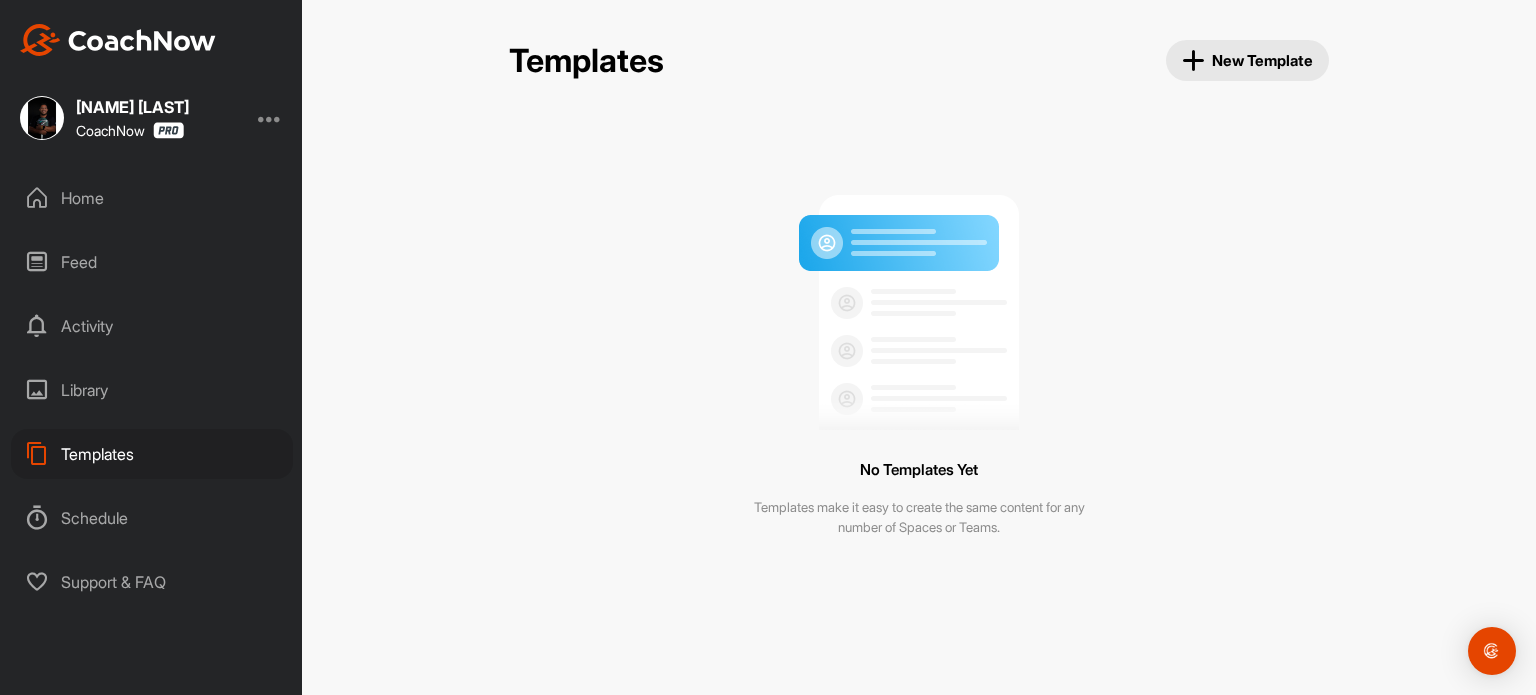 click on "Library" at bounding box center [152, 390] 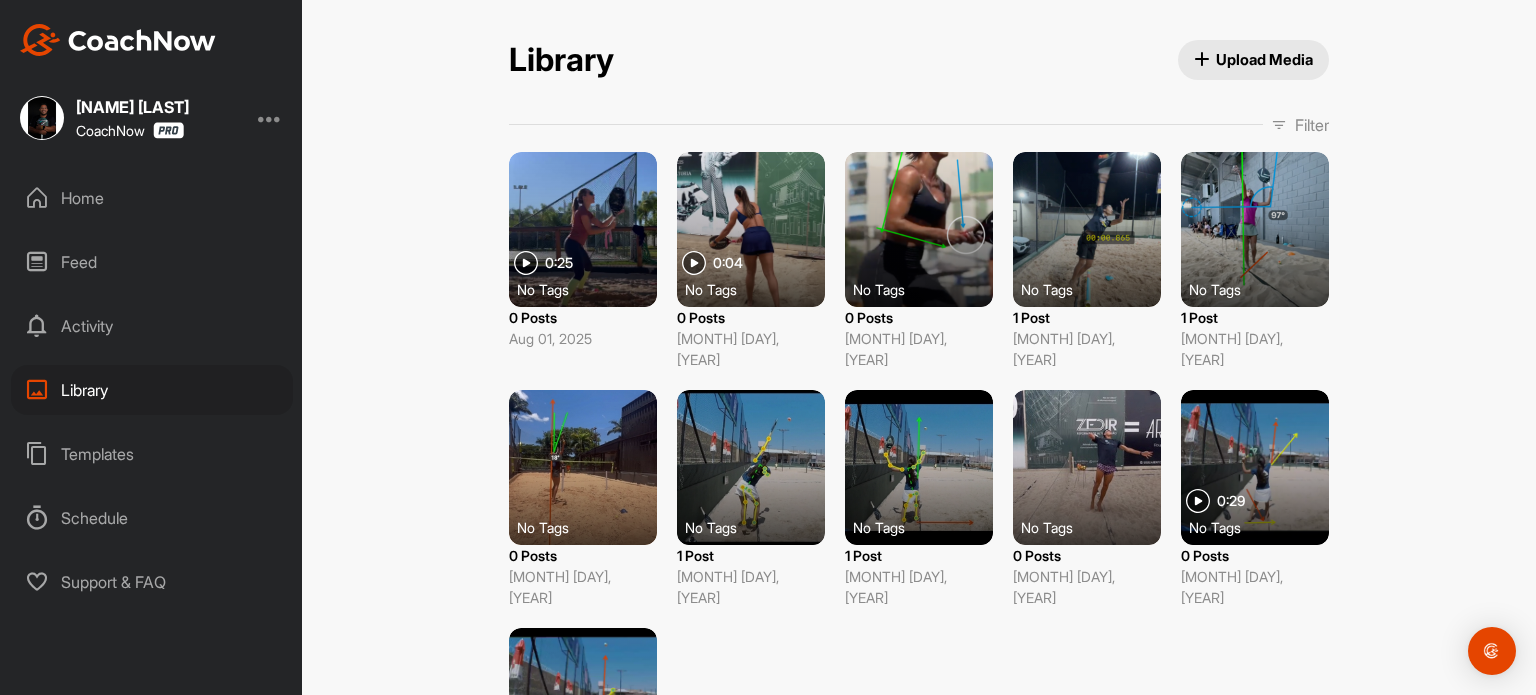 click at bounding box center [583, 229] 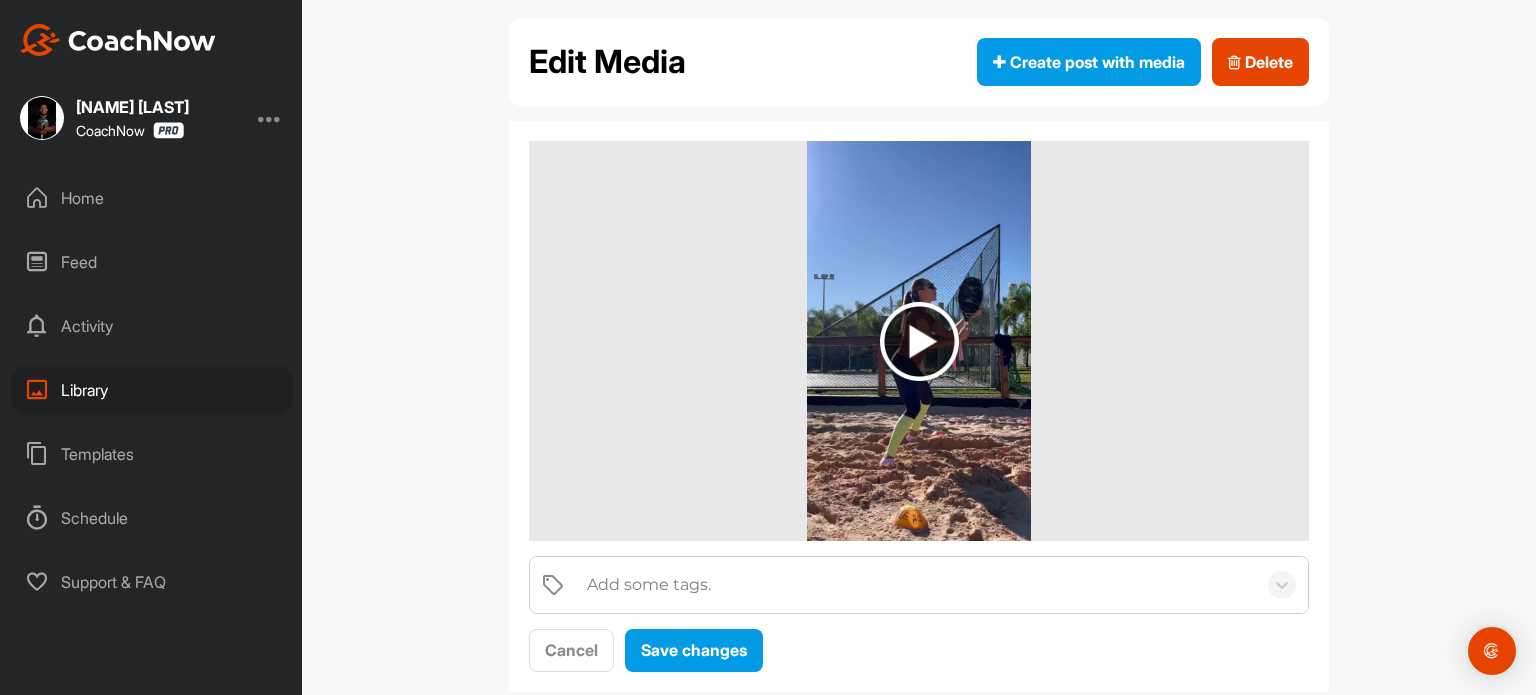 scroll, scrollTop: 0, scrollLeft: 0, axis: both 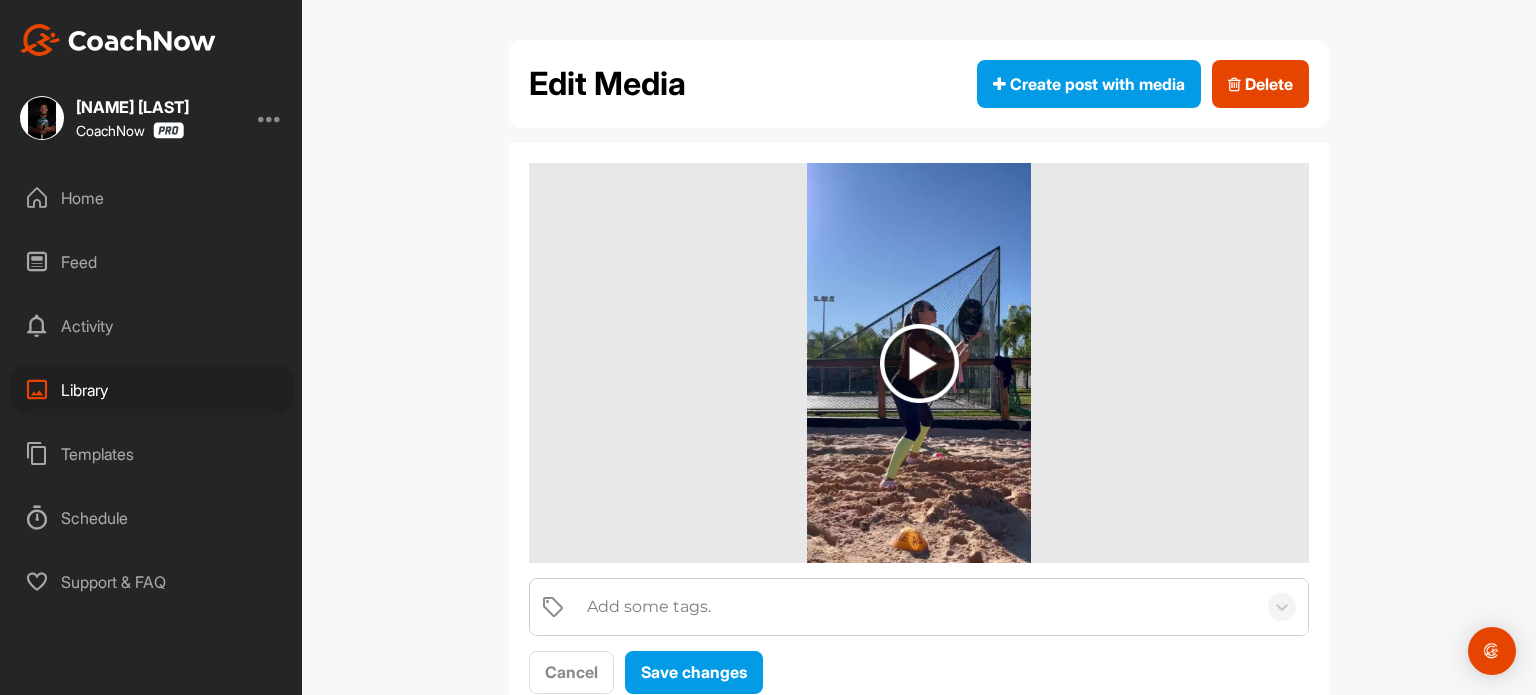 click on "Activity" at bounding box center [152, 326] 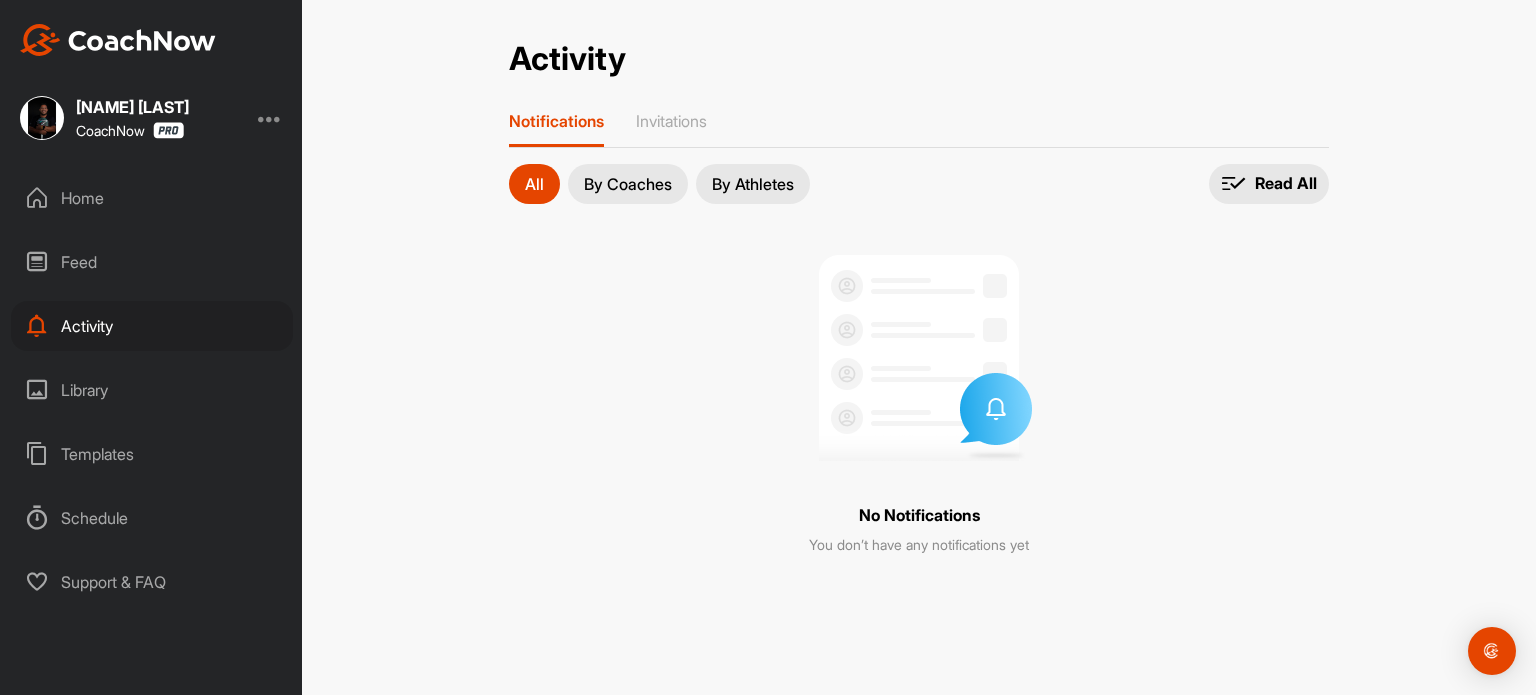 click on "Feed" at bounding box center (152, 262) 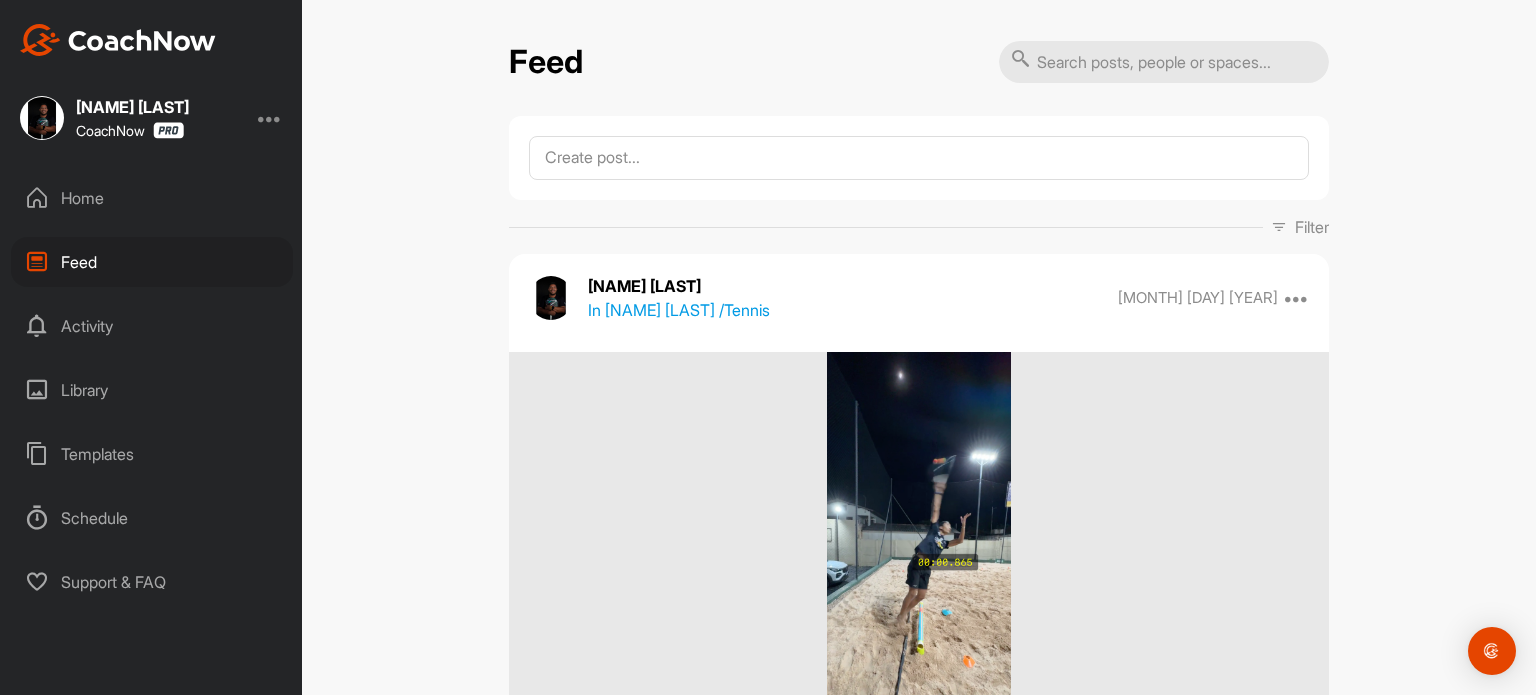 click on "Schedule" at bounding box center (152, 518) 